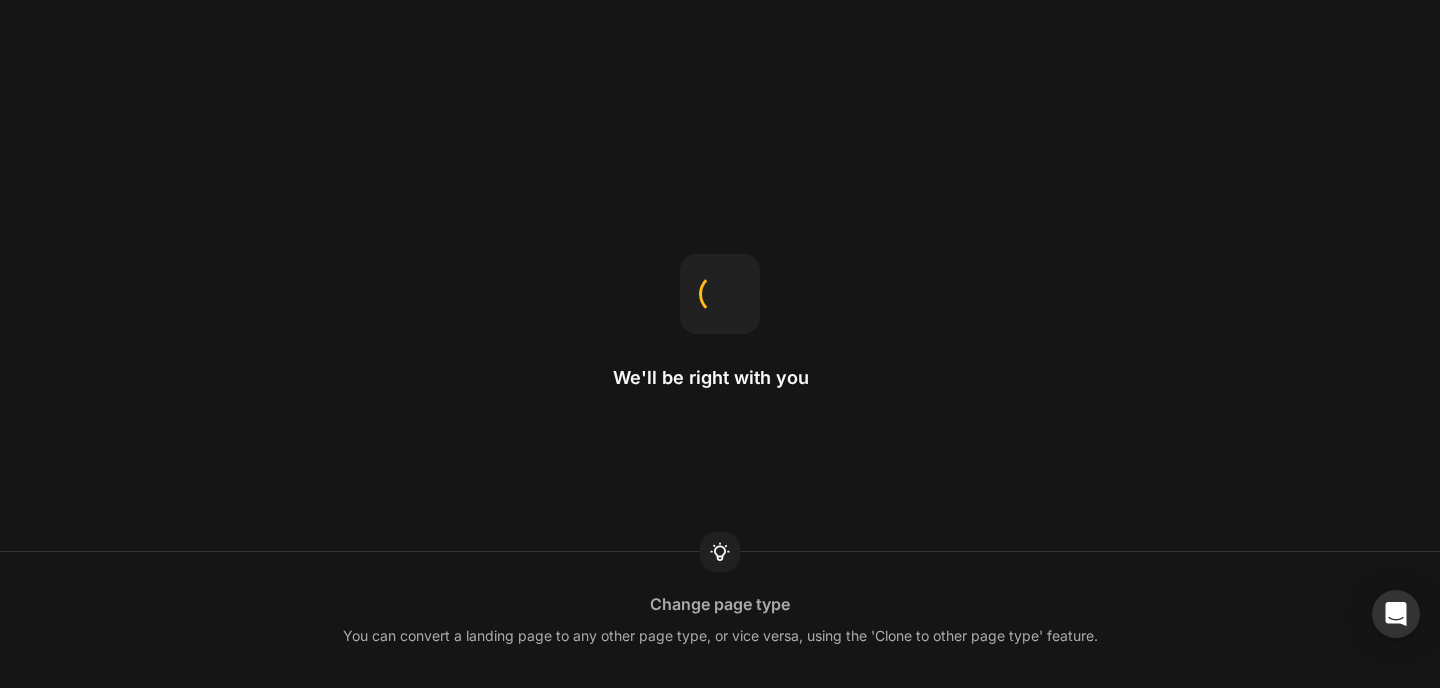 scroll, scrollTop: 0, scrollLeft: 0, axis: both 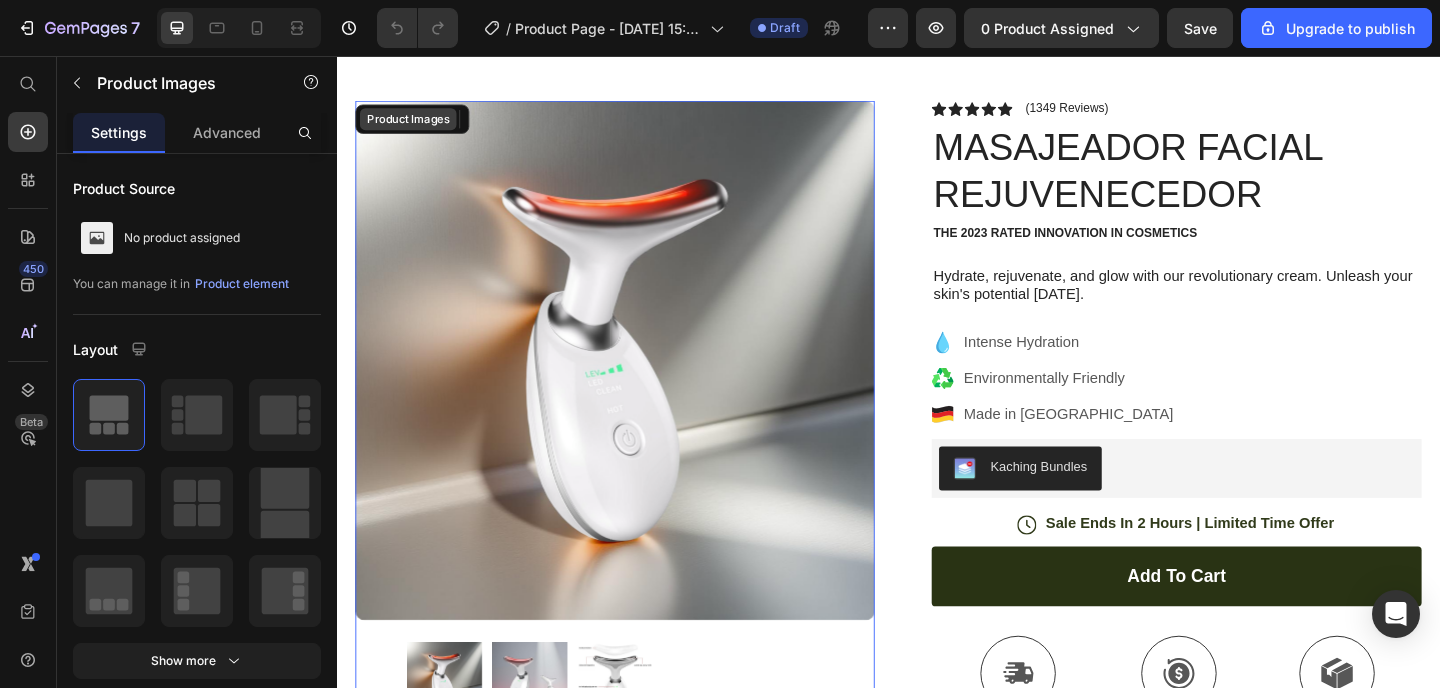 click on "Product Images Image Icon Icon Icon Icon Icon Icon List “This skin cream is a game-changer! It has transformed my dry, lackluster skin into a hydrated and radiant complexion. I love how it absorbs quickly and leaves no greasy residue. Highly recommend” Text Block
Icon [PERSON_NAME] ([GEOGRAPHIC_DATA], [GEOGRAPHIC_DATA]) Text Block Row Row Row Icon Icon Icon Icon Icon Icon List (1349 Reviews) Text Block Row MASAJEADOR FACIAL REJUVENECEDOR Product Title The 2023 Rated Innovation in Cosmetics Text Block Hydrate, rejuvenate, and glow with our revolutionary cream. Unleash your skin's potential [DATE]. Text Block
Intense Hydration
Environmentally Friendly
Made in [GEOGRAPHIC_DATA] Item List Kaching Bundles Kaching Bundles
Icon Sale Ends In 2 Hours | Limited Time Offer Text Block Row add to cart Add to Cart
Icon Free Shipping Text Block
Icon Money-Back Text Block
Icon Easy Returns Text Block Row" at bounding box center (937, 573) 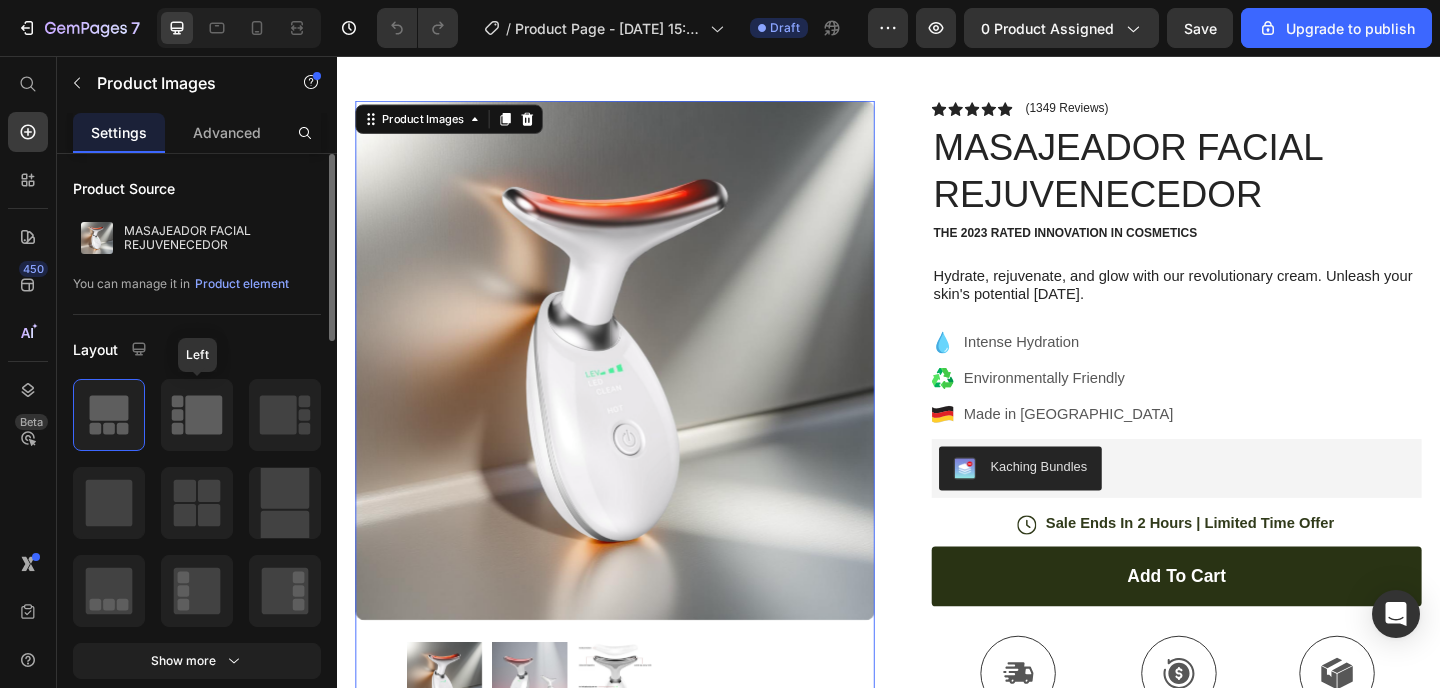 click 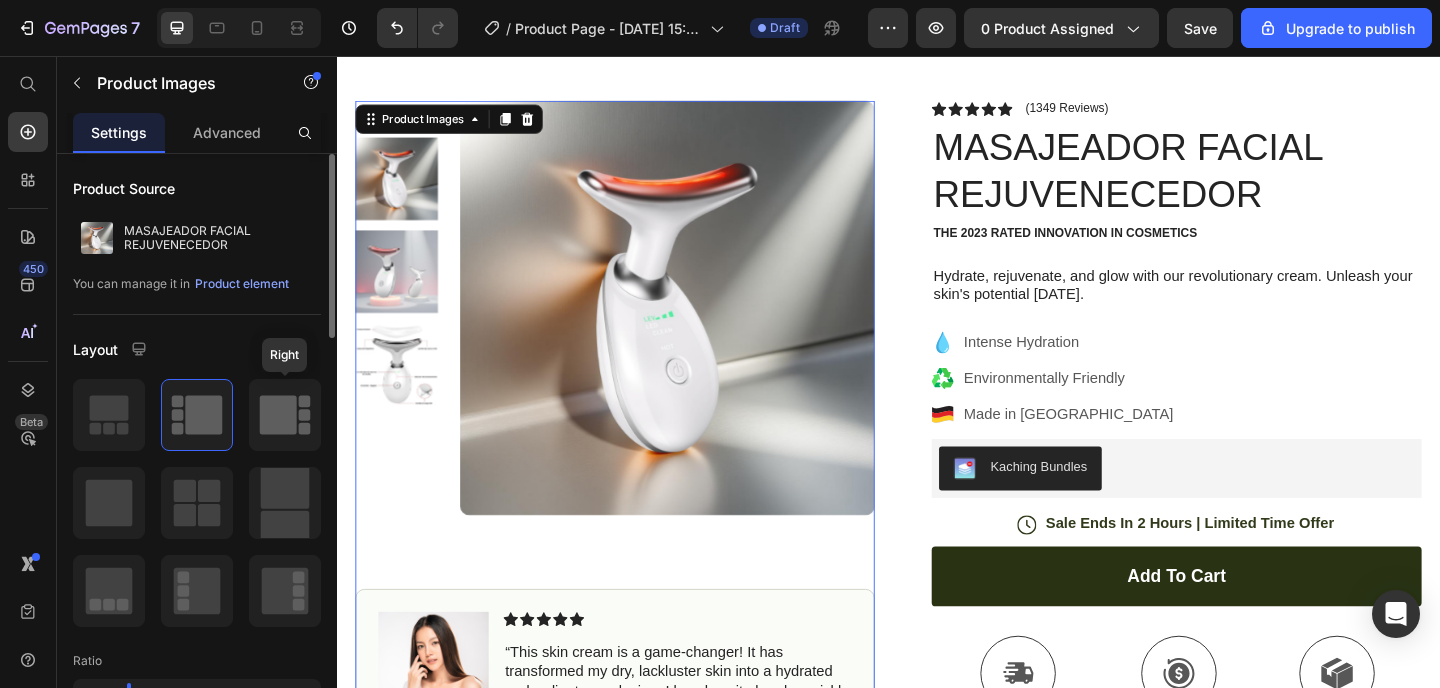 click 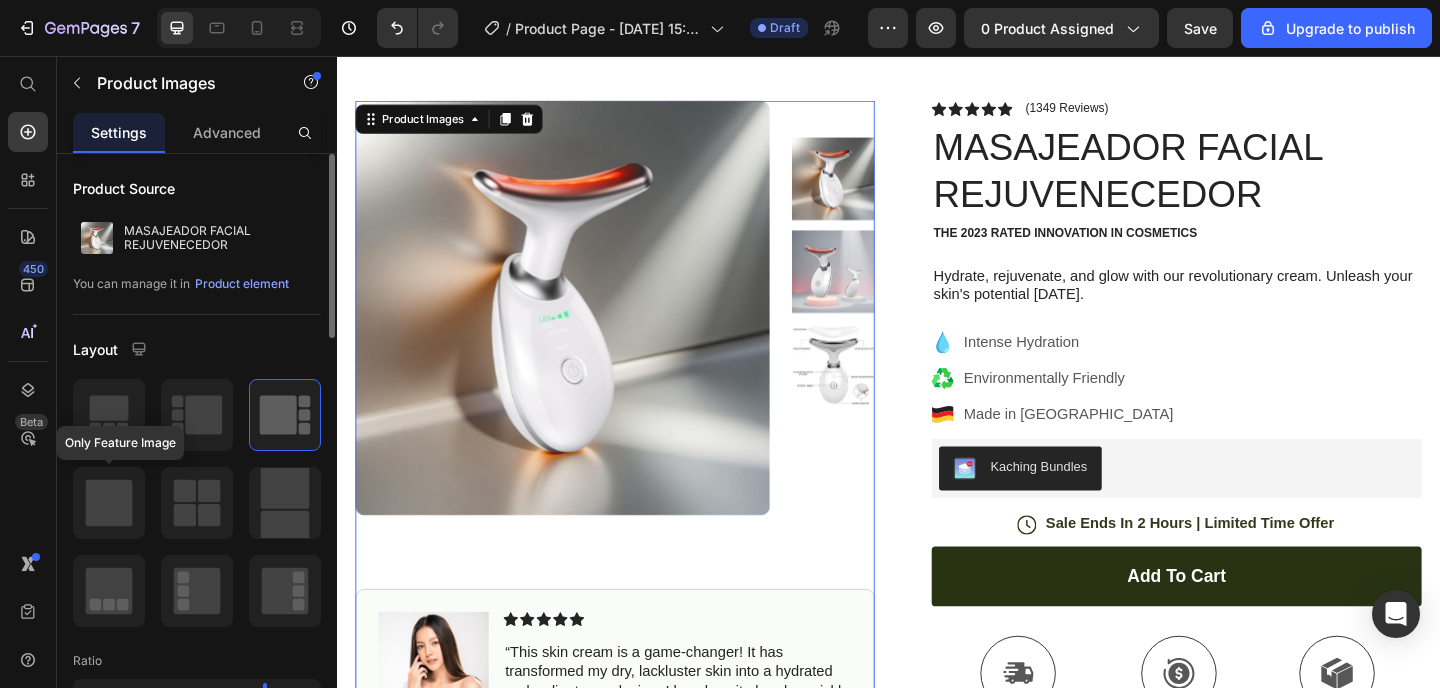 click 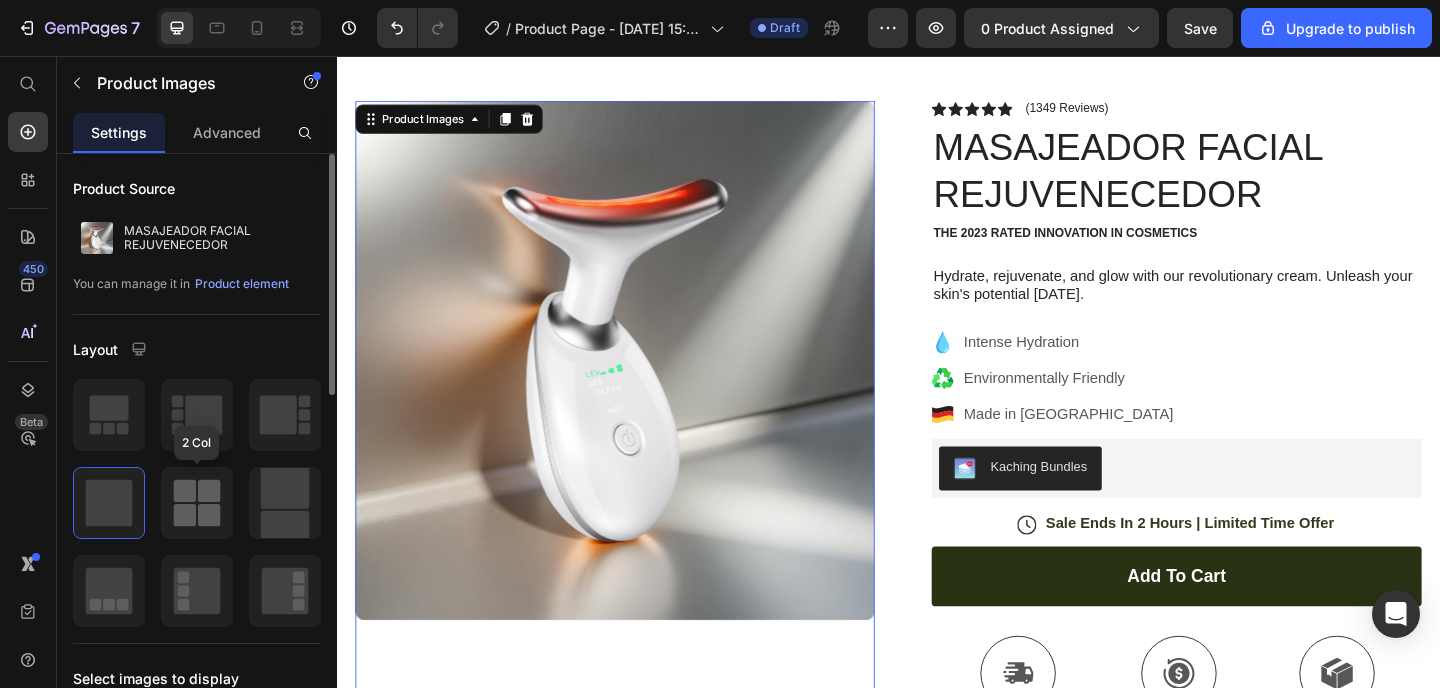 click 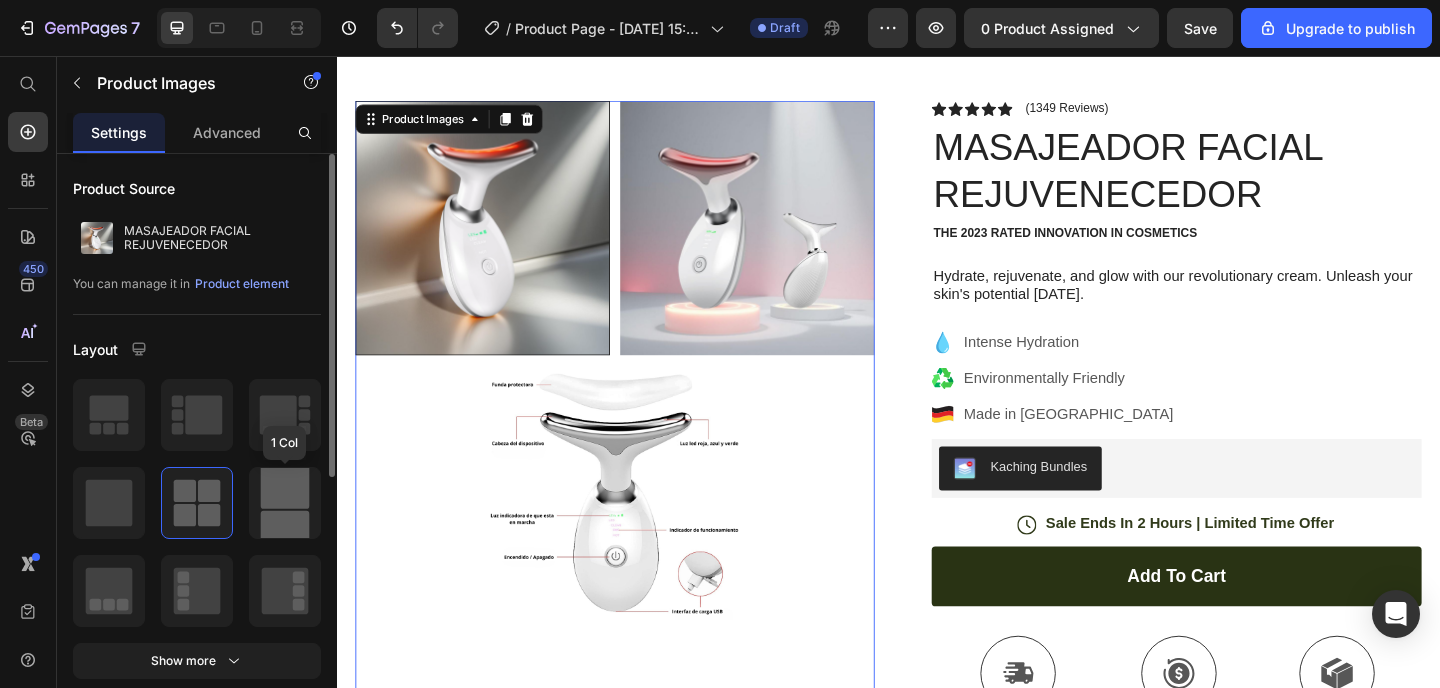 click 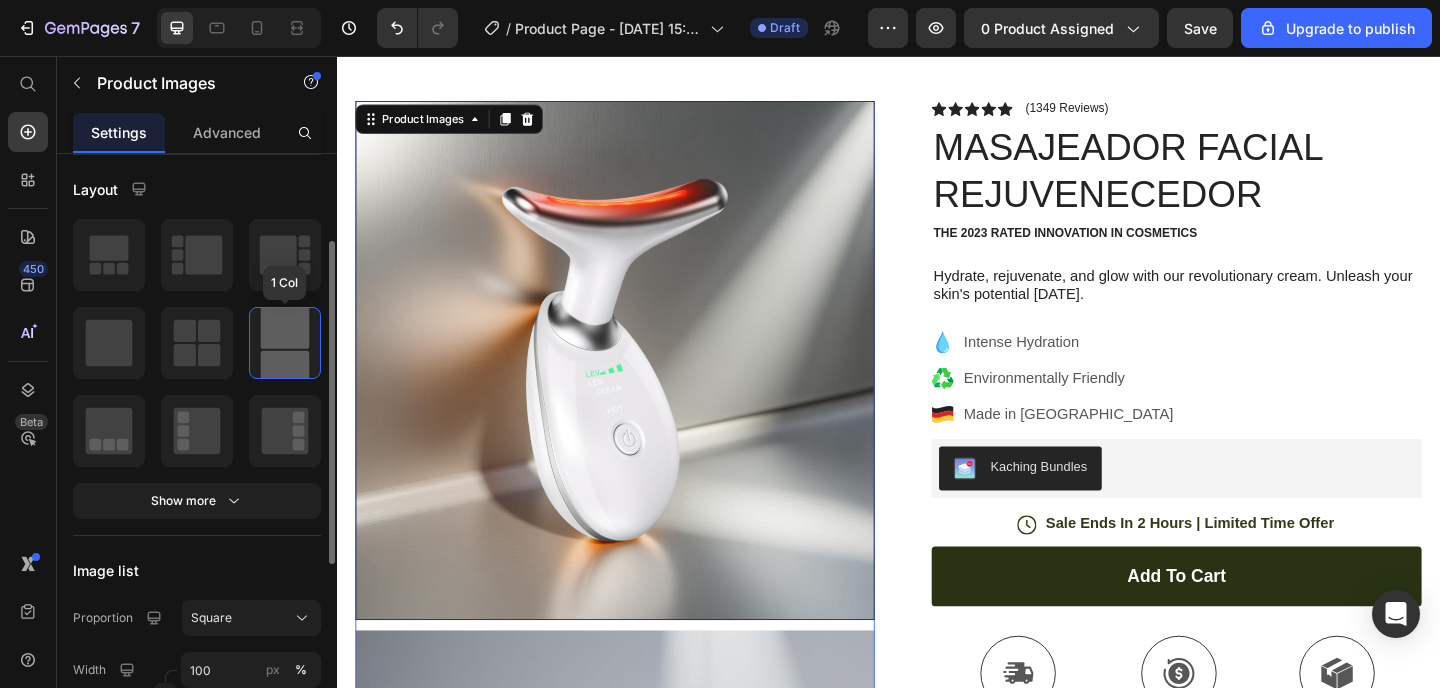 scroll, scrollTop: 159, scrollLeft: 0, axis: vertical 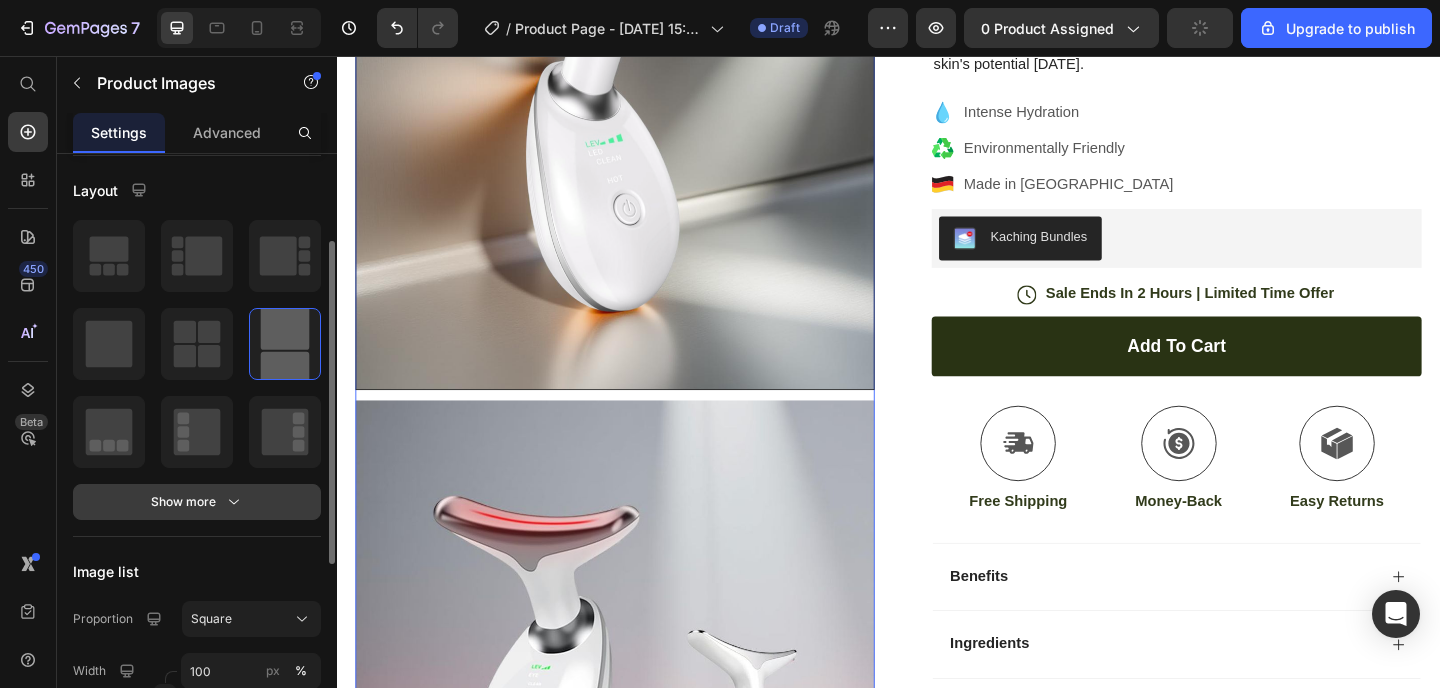 click on "Show more" at bounding box center [197, 502] 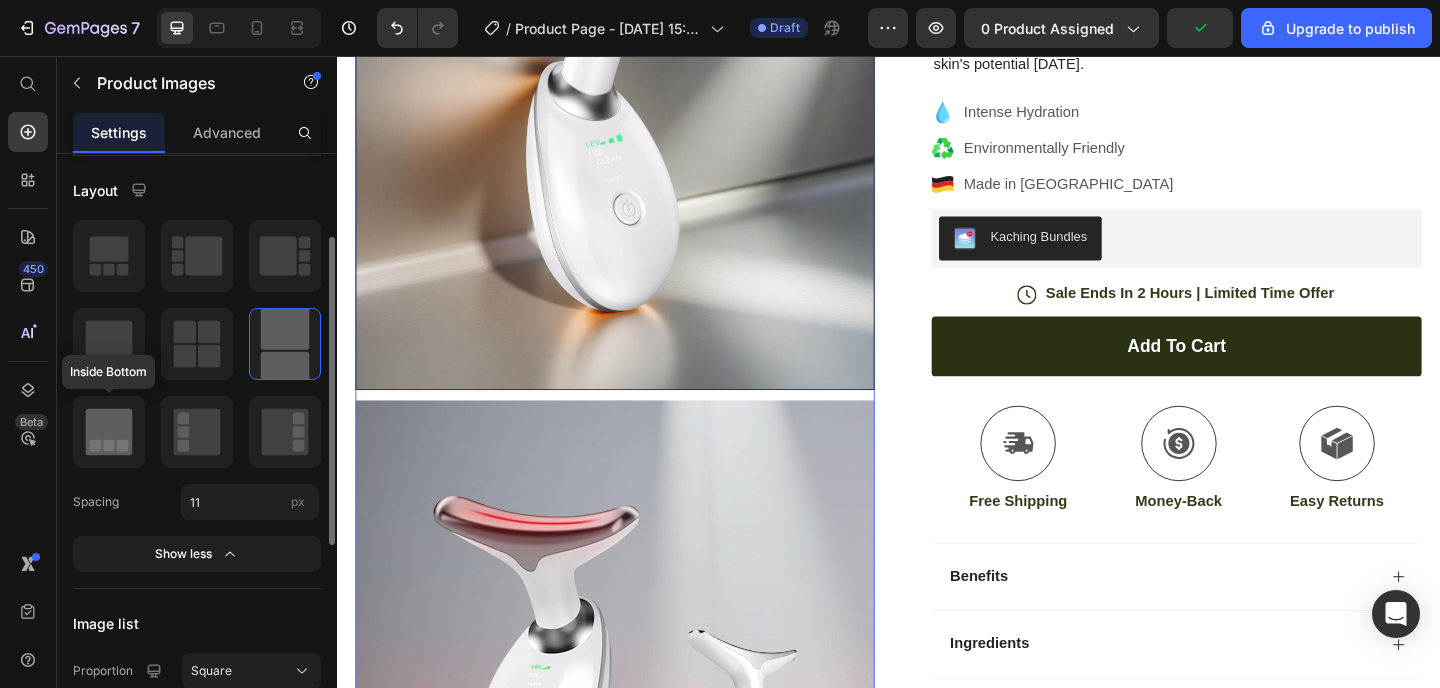 click 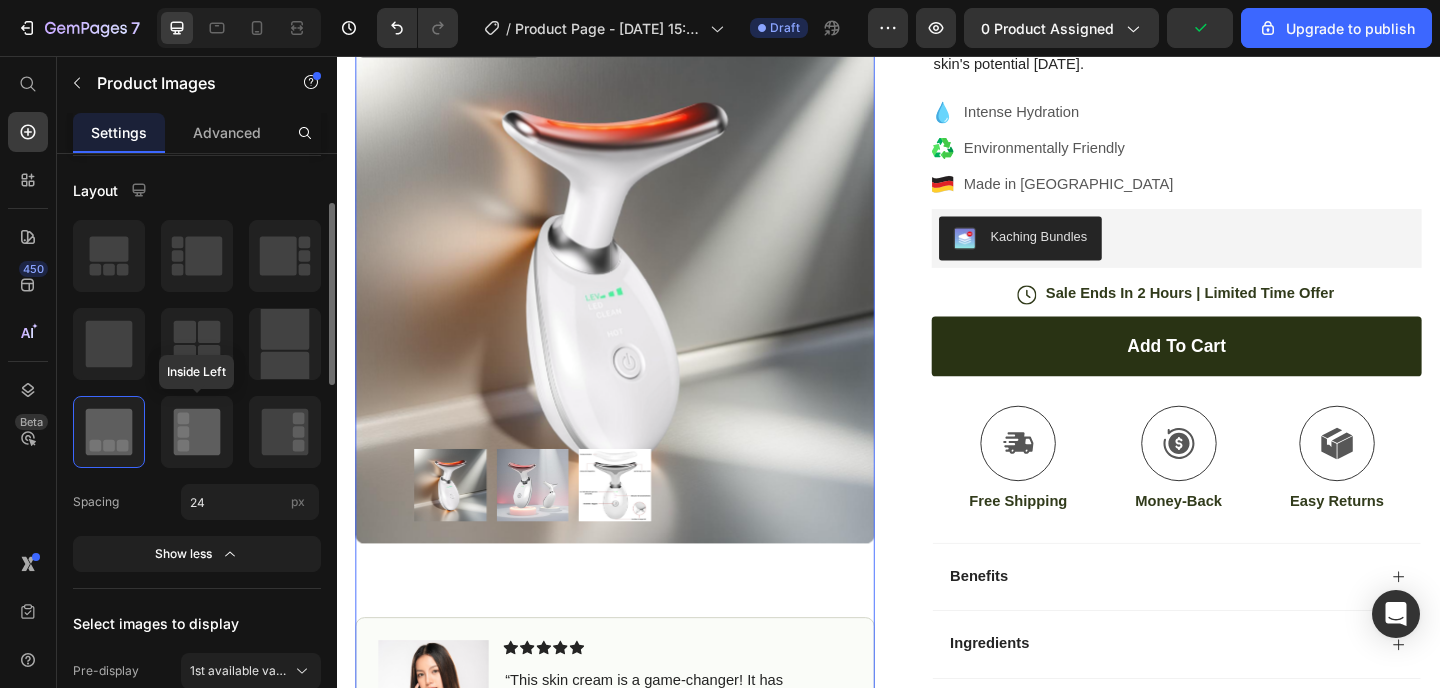 click 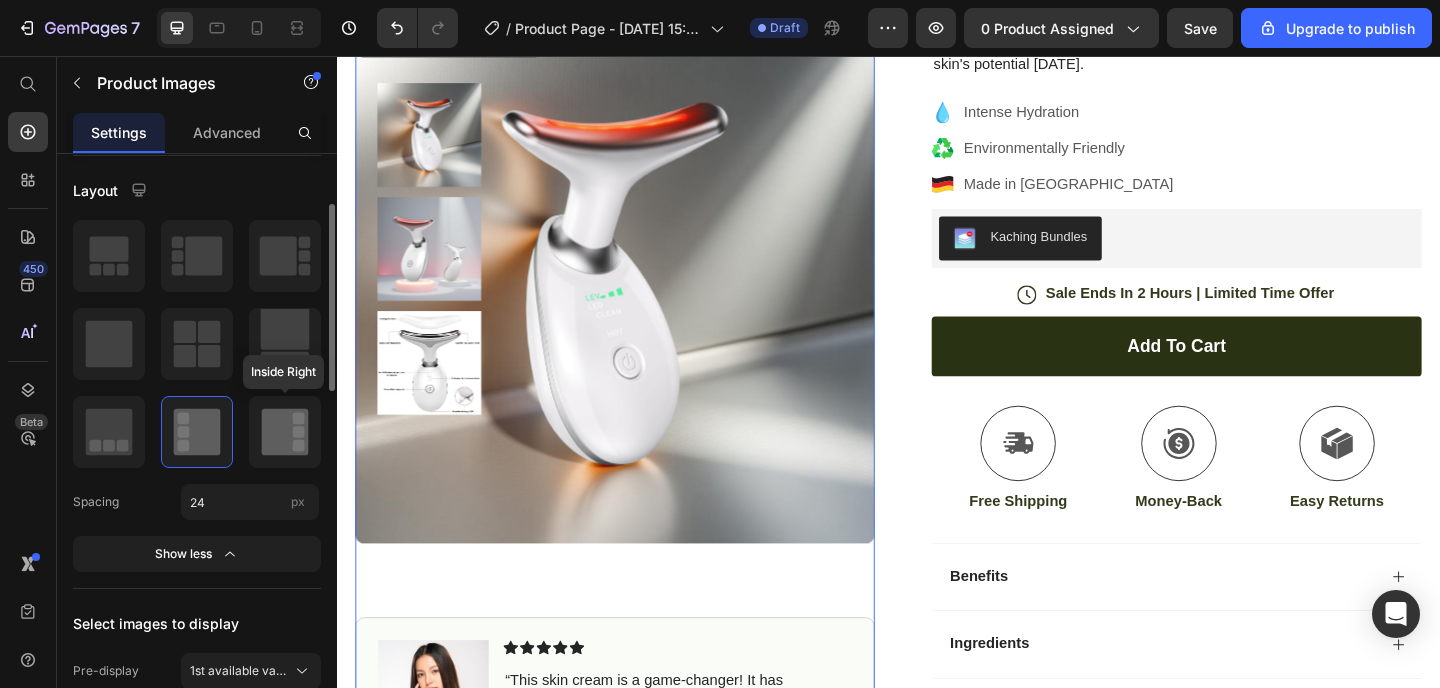 click 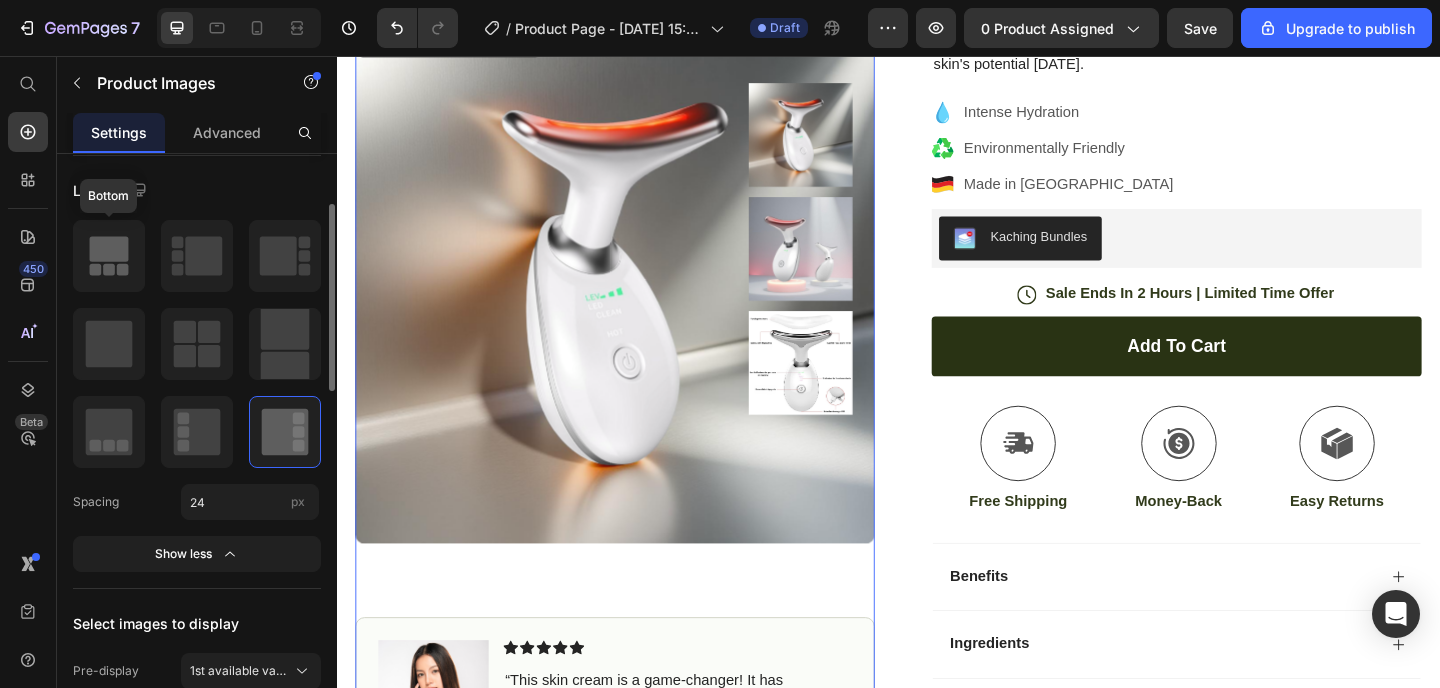 click 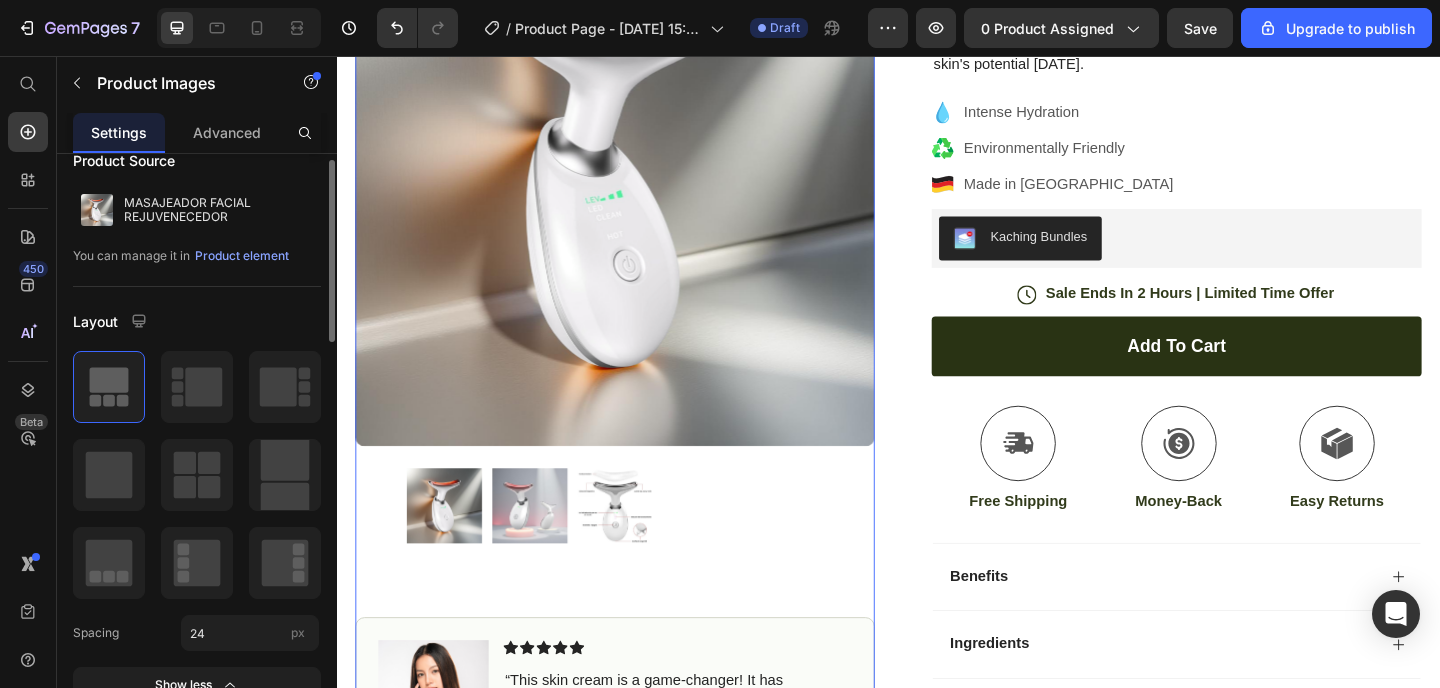 scroll, scrollTop: 26, scrollLeft: 0, axis: vertical 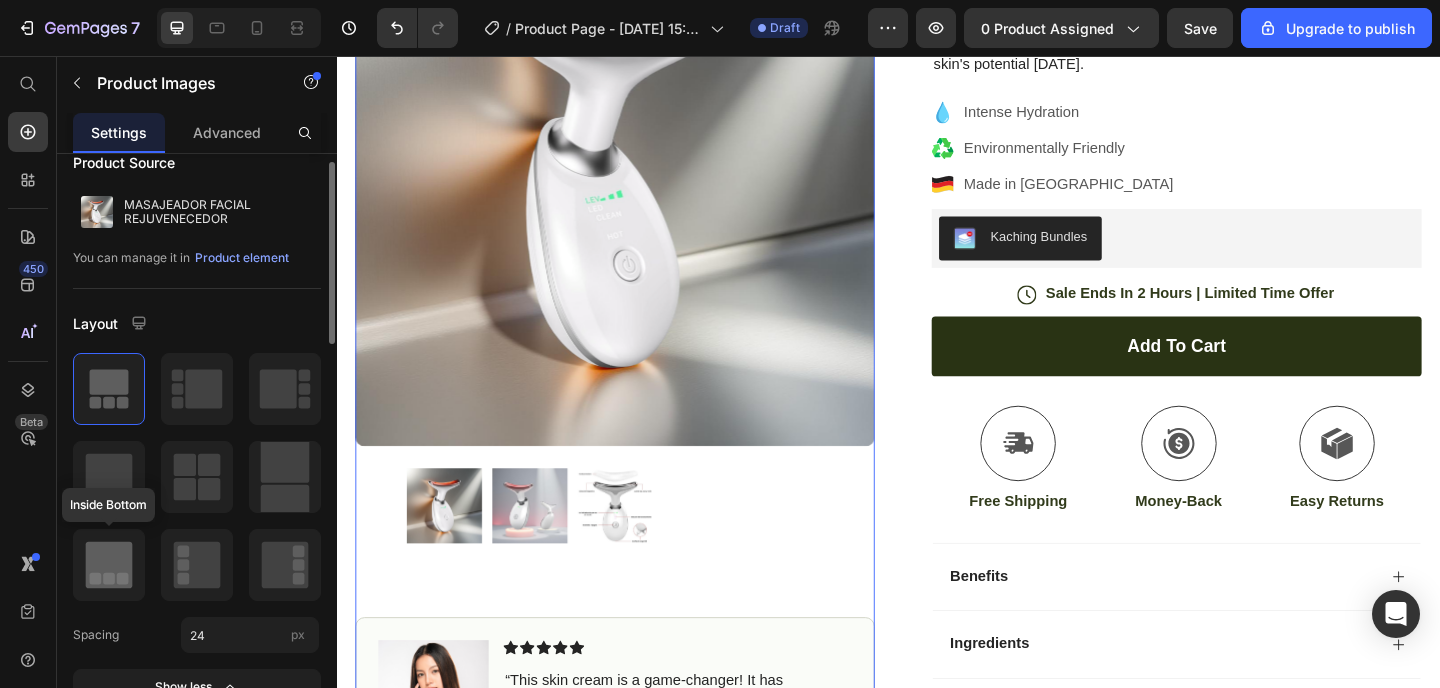 click 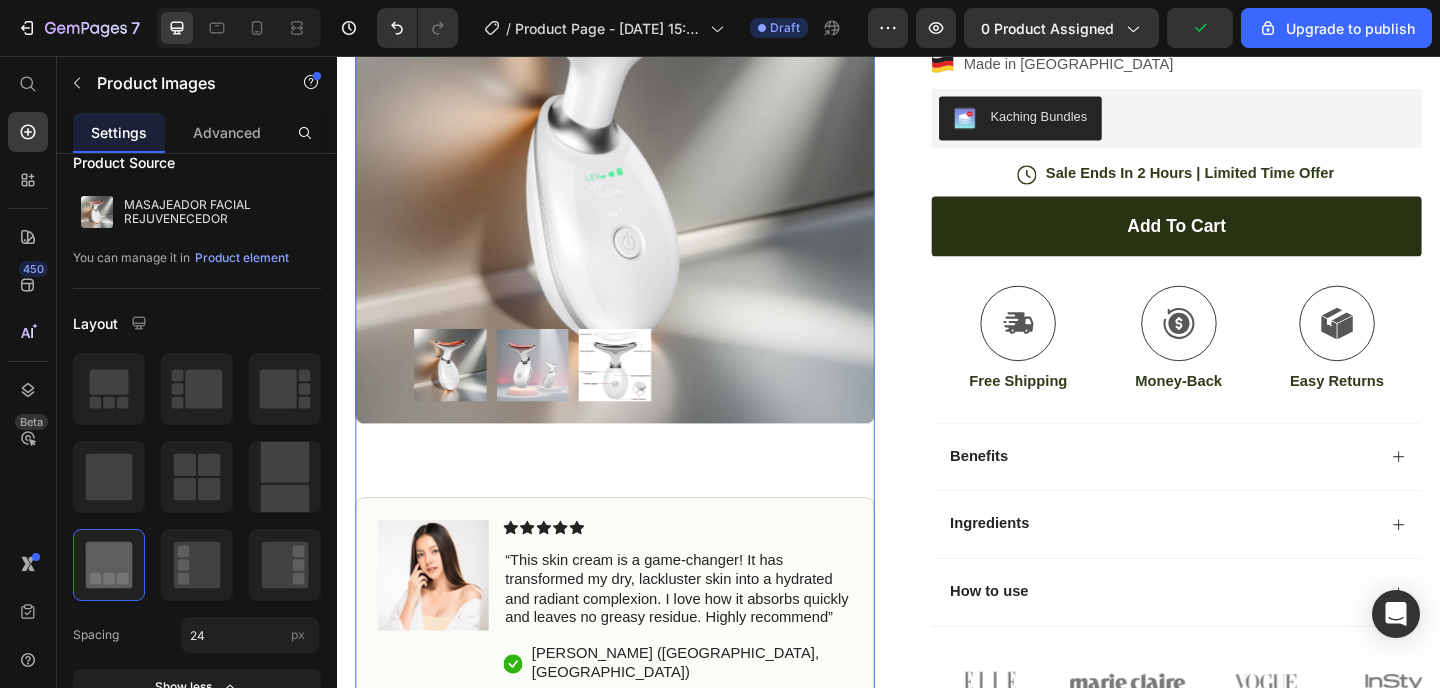 scroll, scrollTop: 249, scrollLeft: 0, axis: vertical 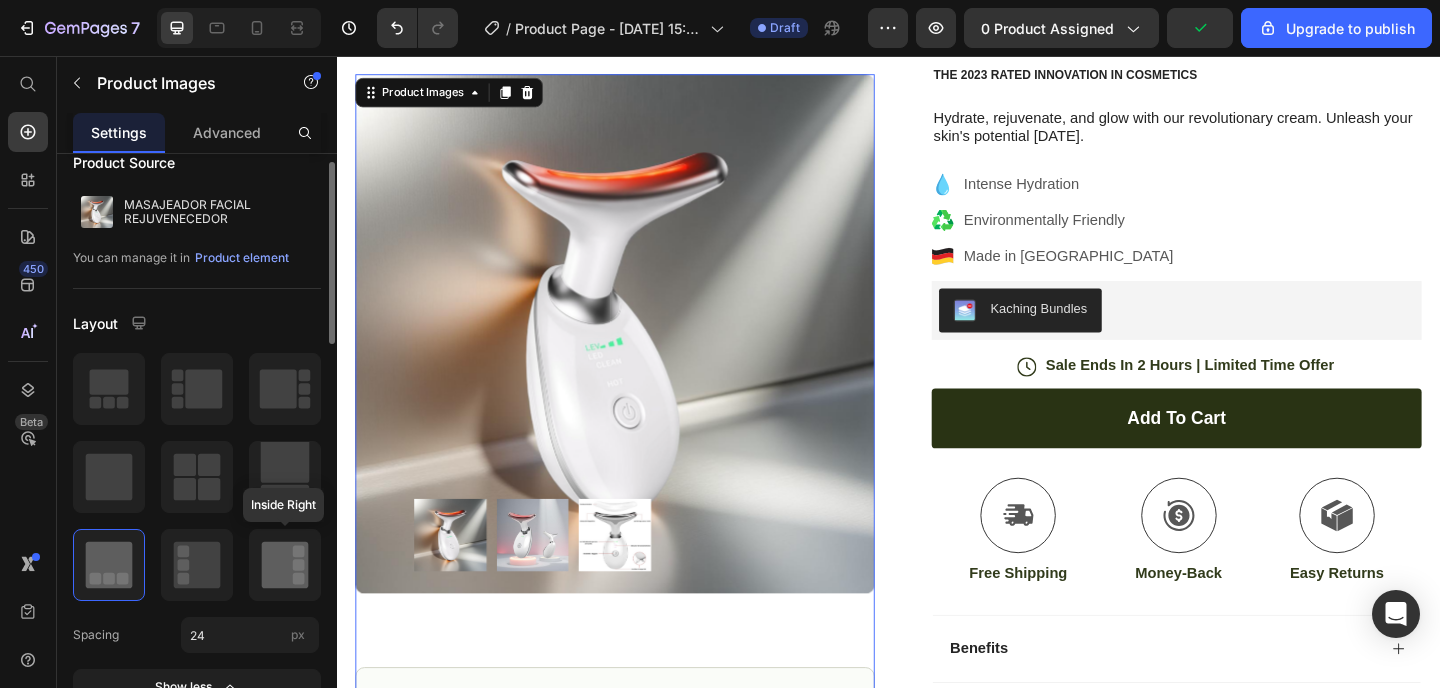 click 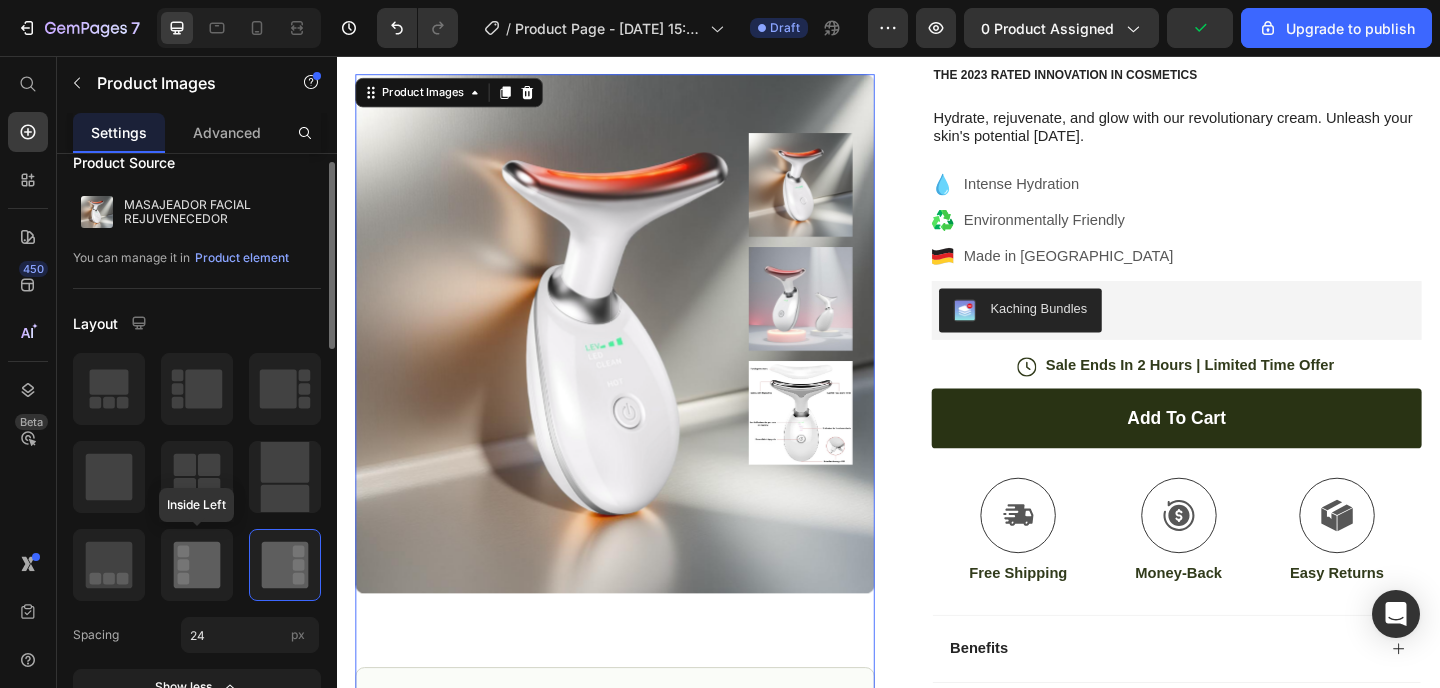 click 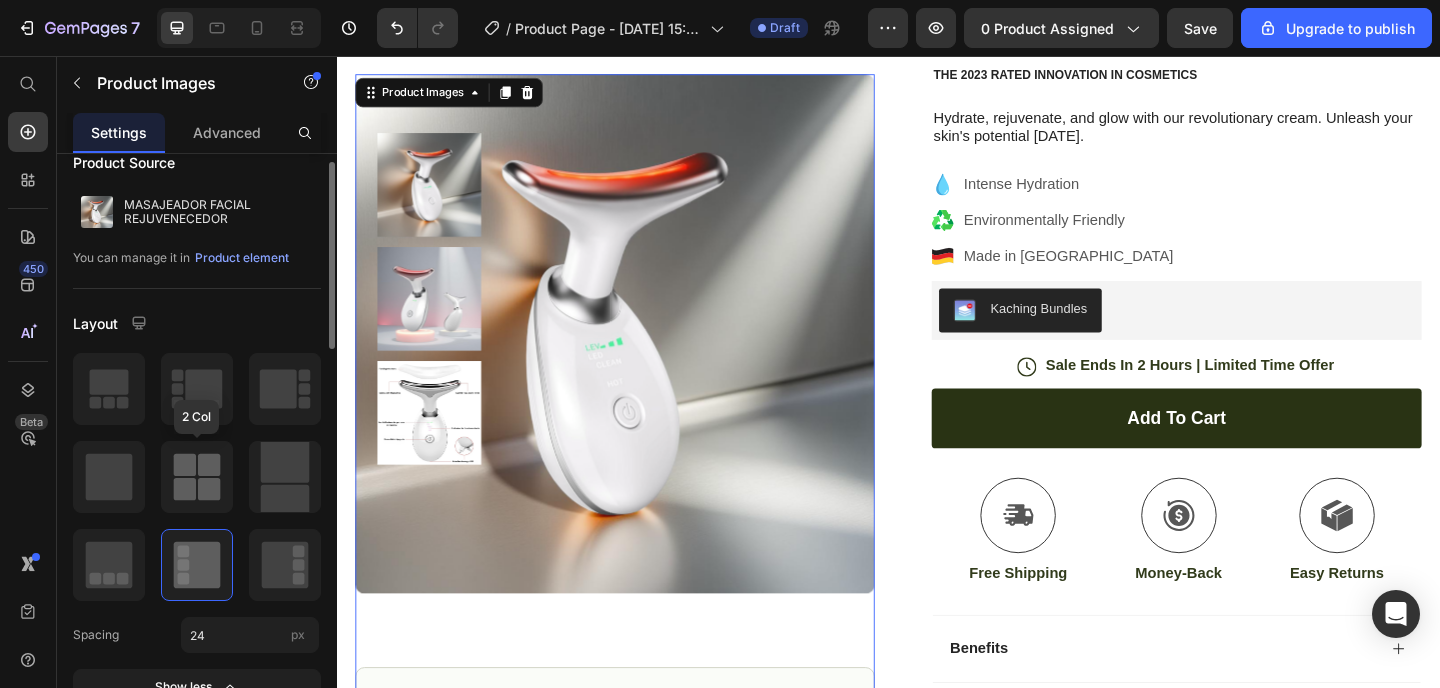 click 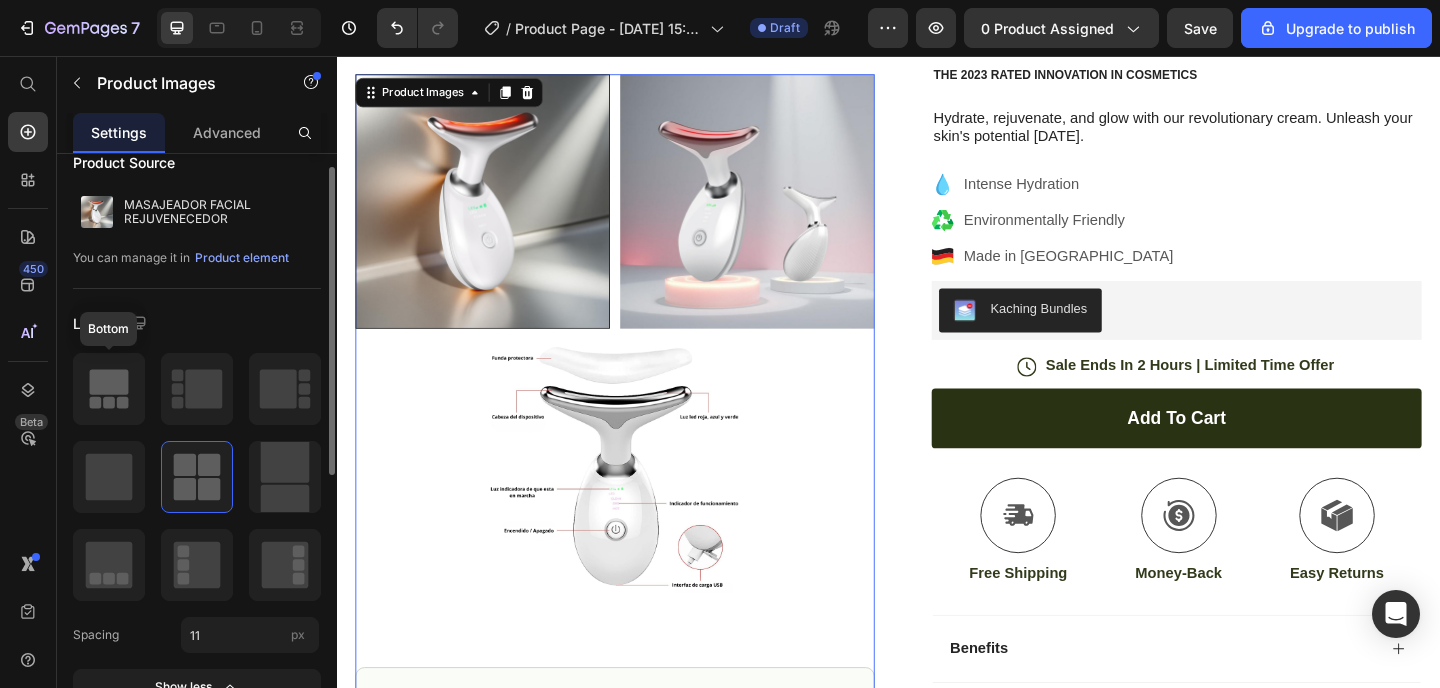 click 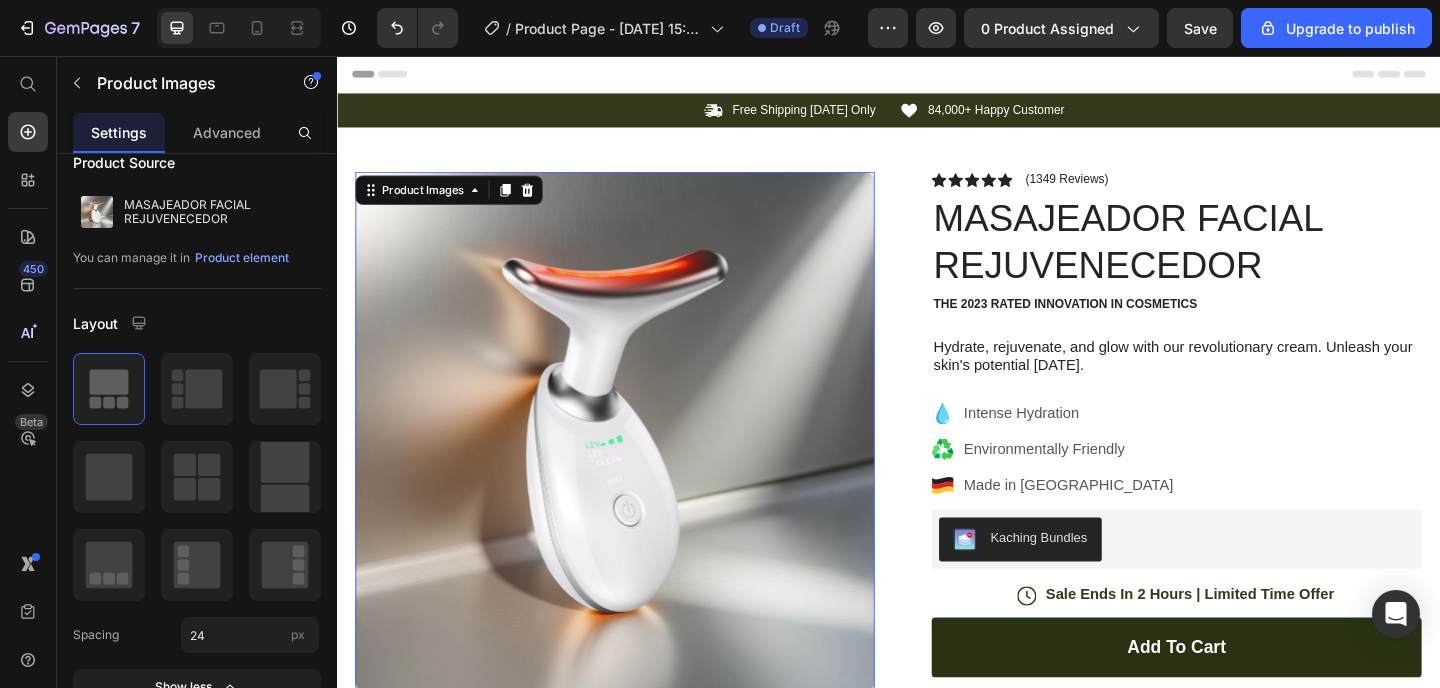 scroll, scrollTop: 0, scrollLeft: 0, axis: both 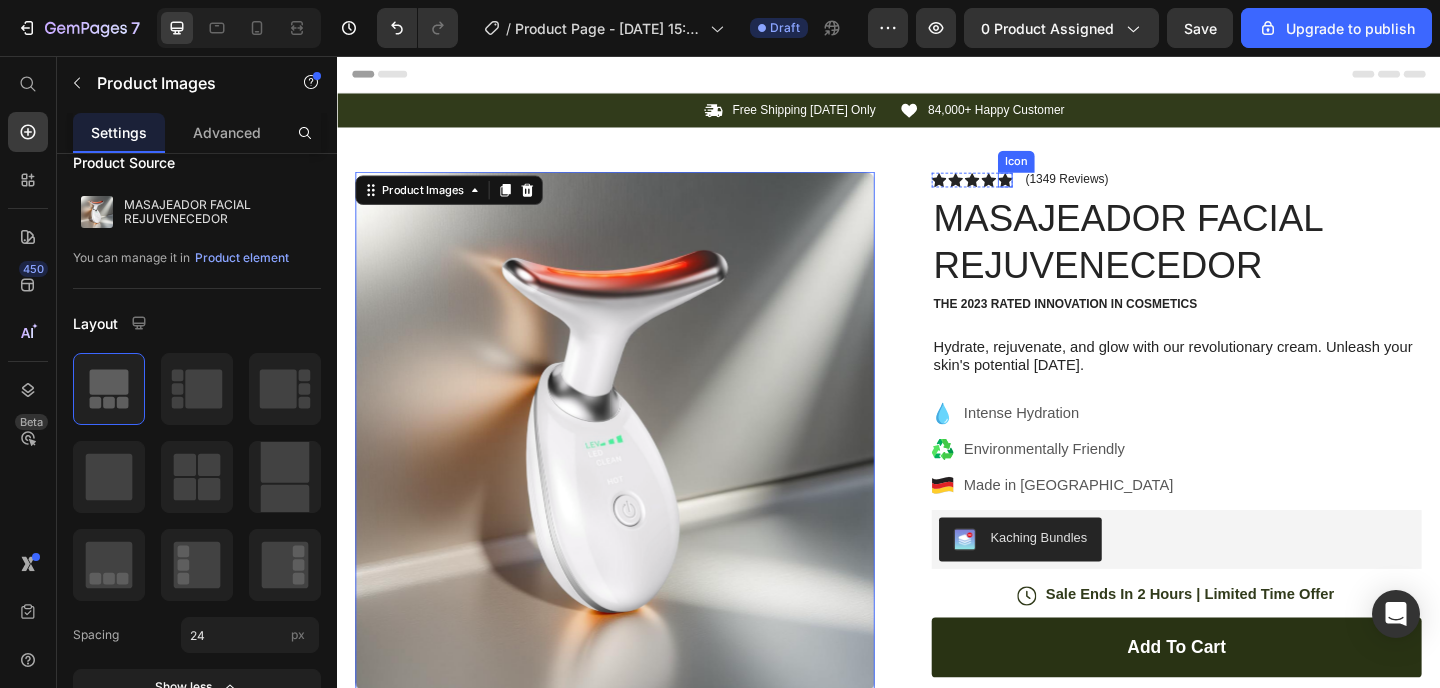 click 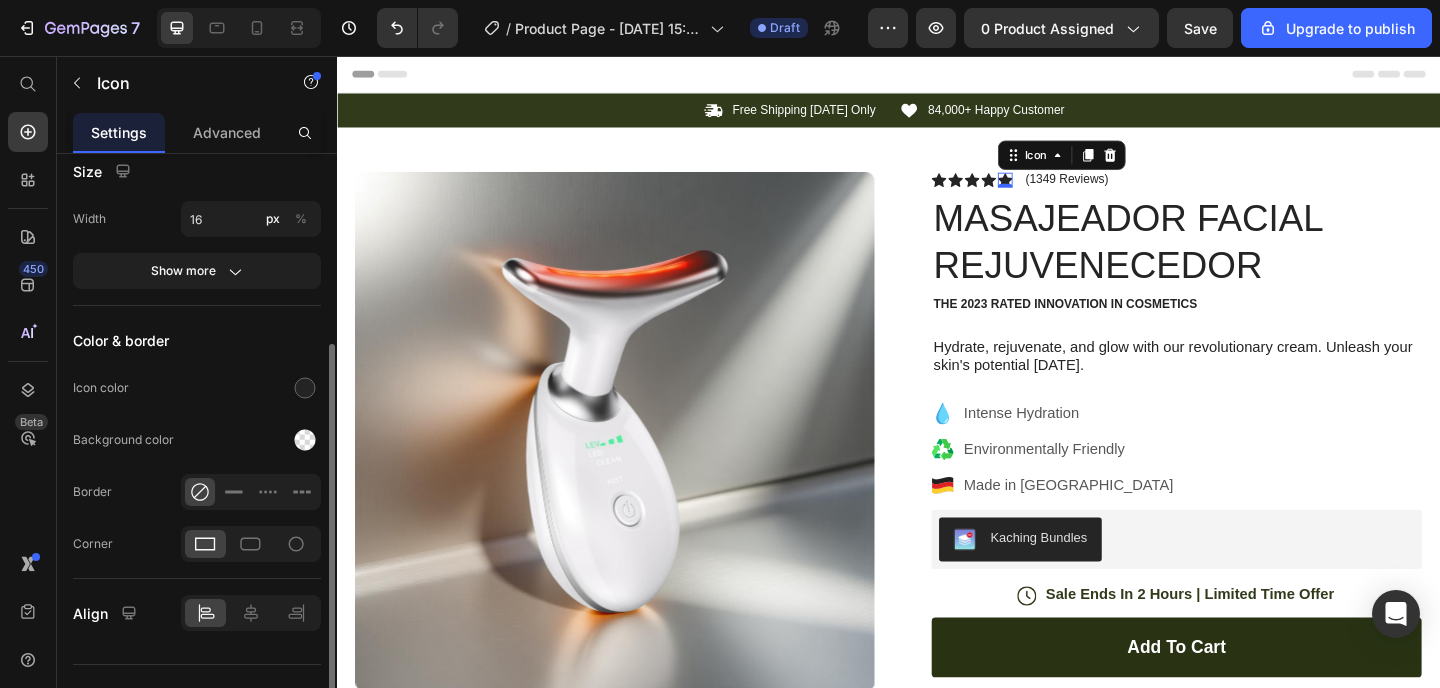 scroll, scrollTop: 329, scrollLeft: 0, axis: vertical 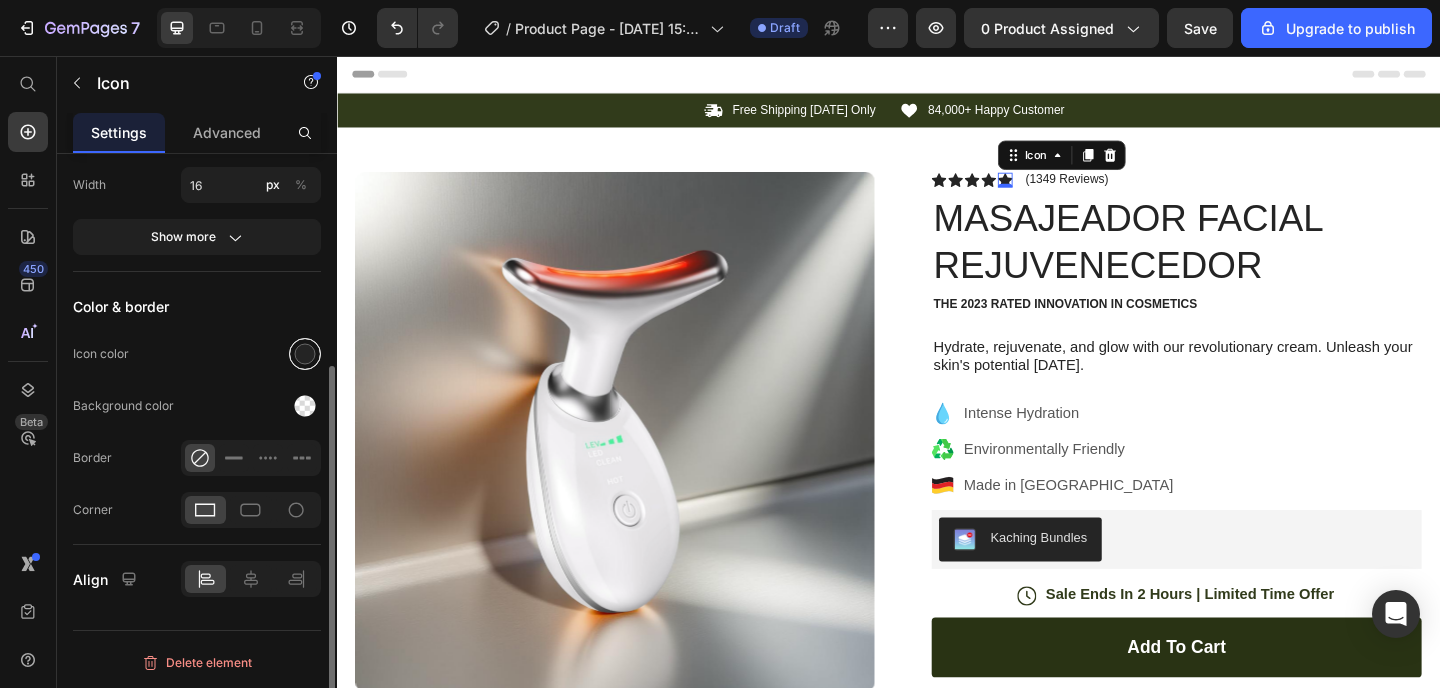 click at bounding box center [305, 354] 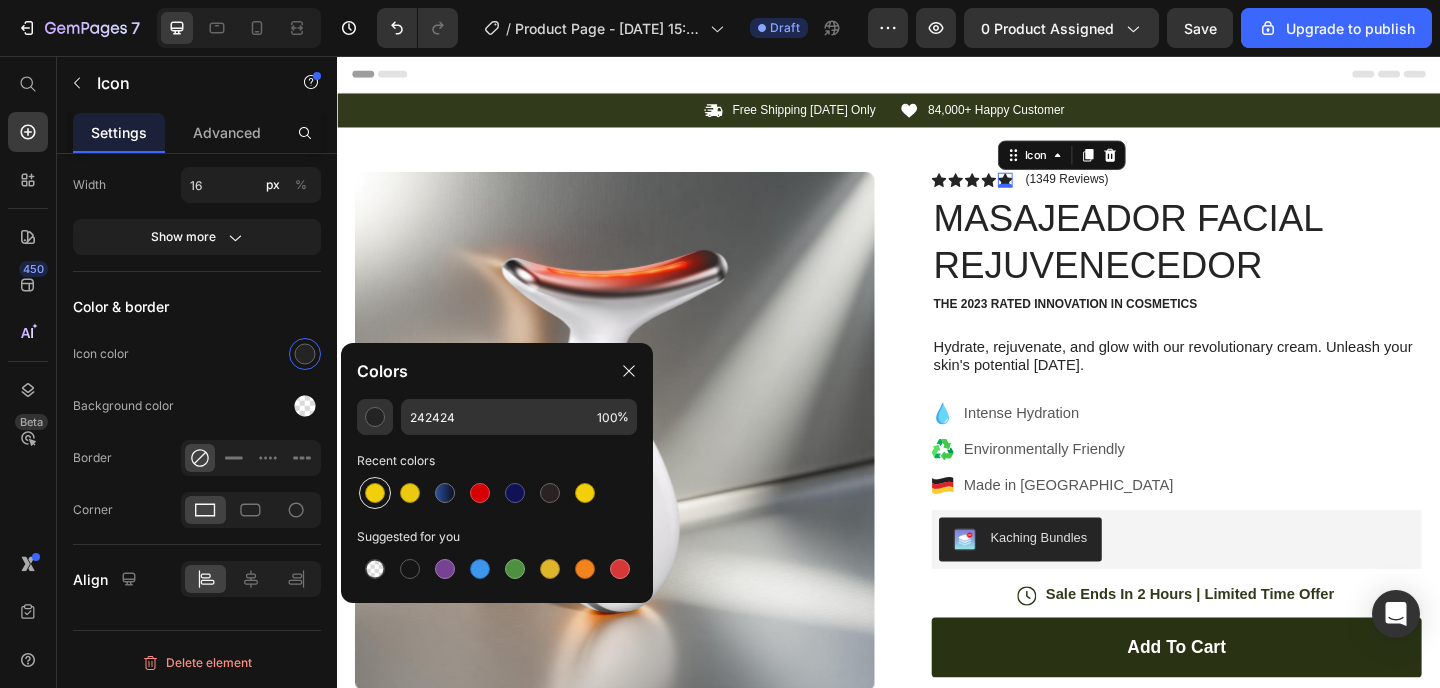 click at bounding box center (375, 493) 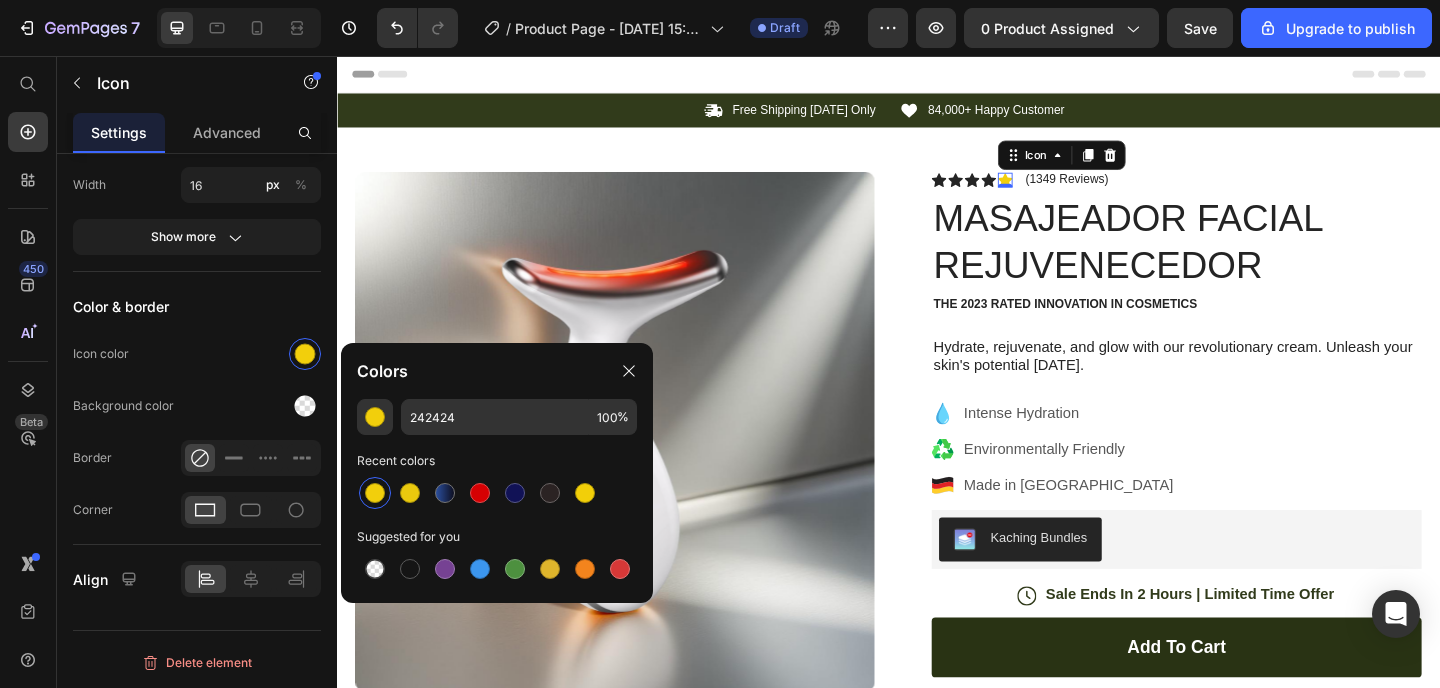type on "F2CF0C" 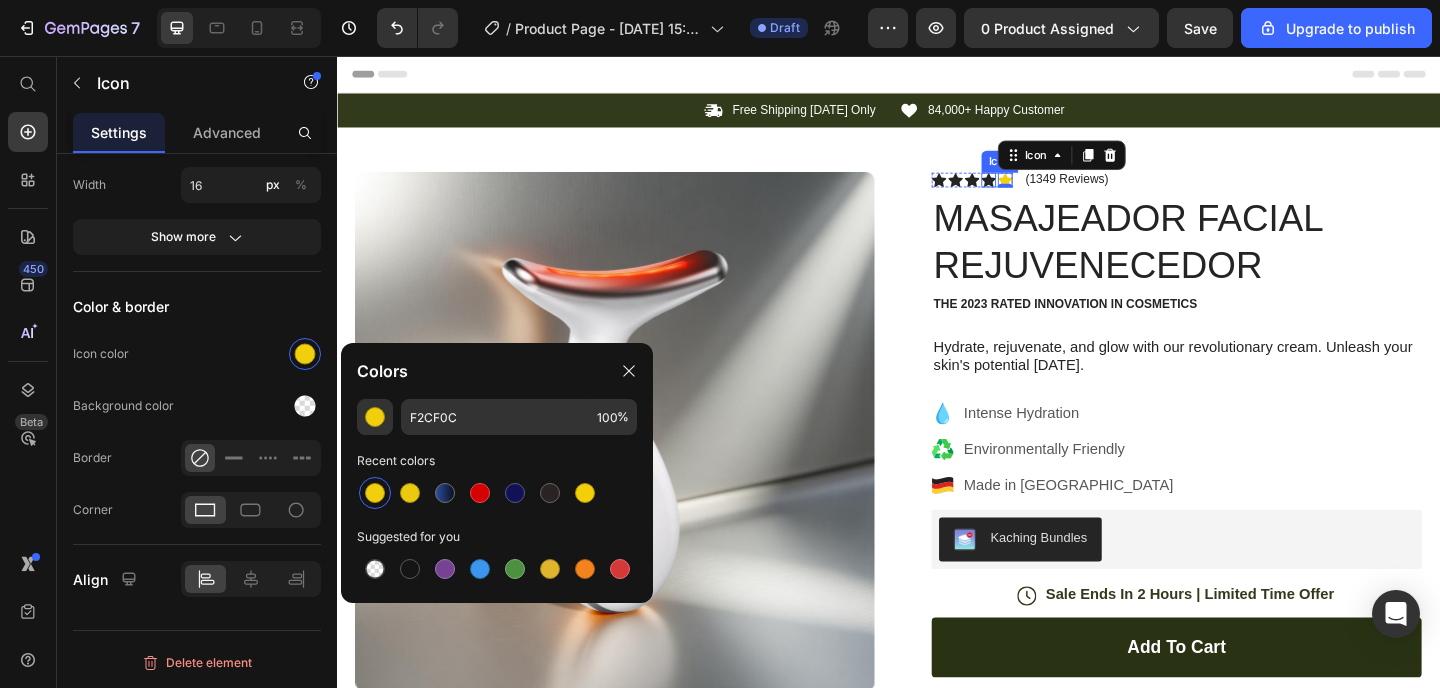 click 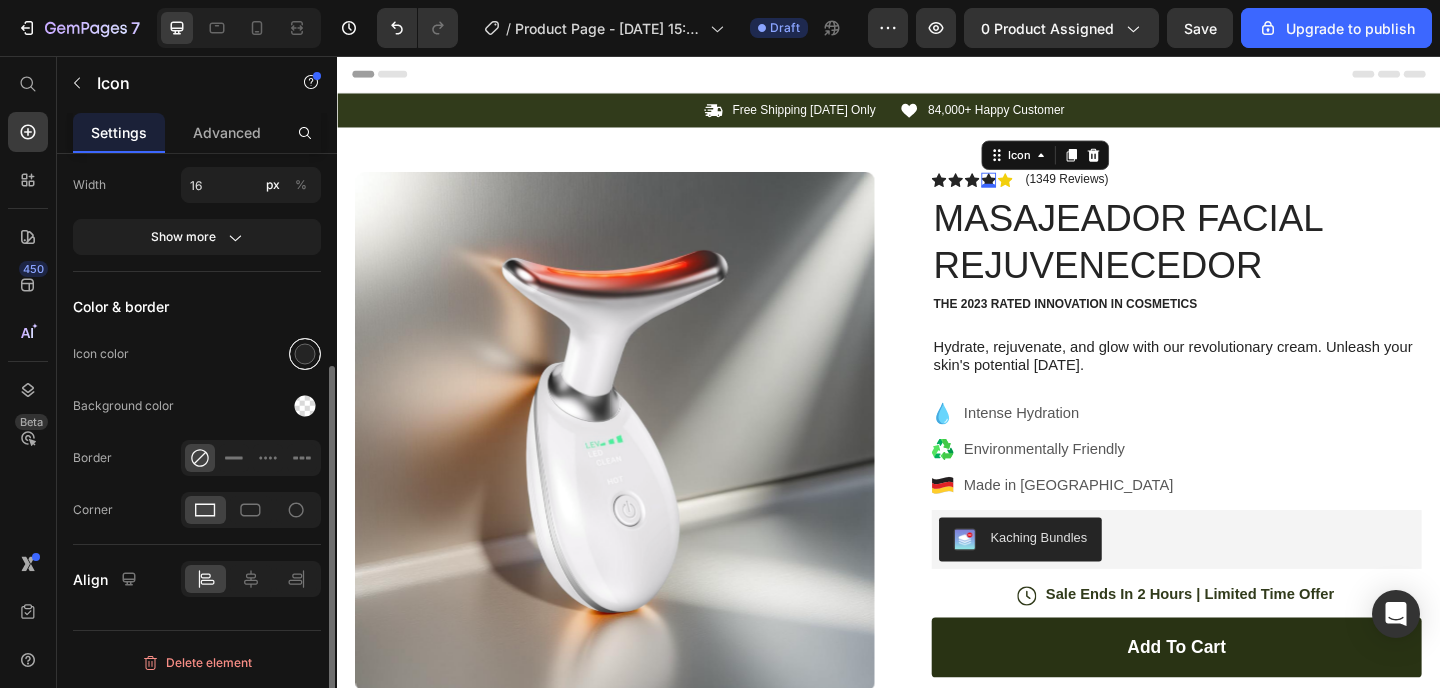 click at bounding box center (305, 354) 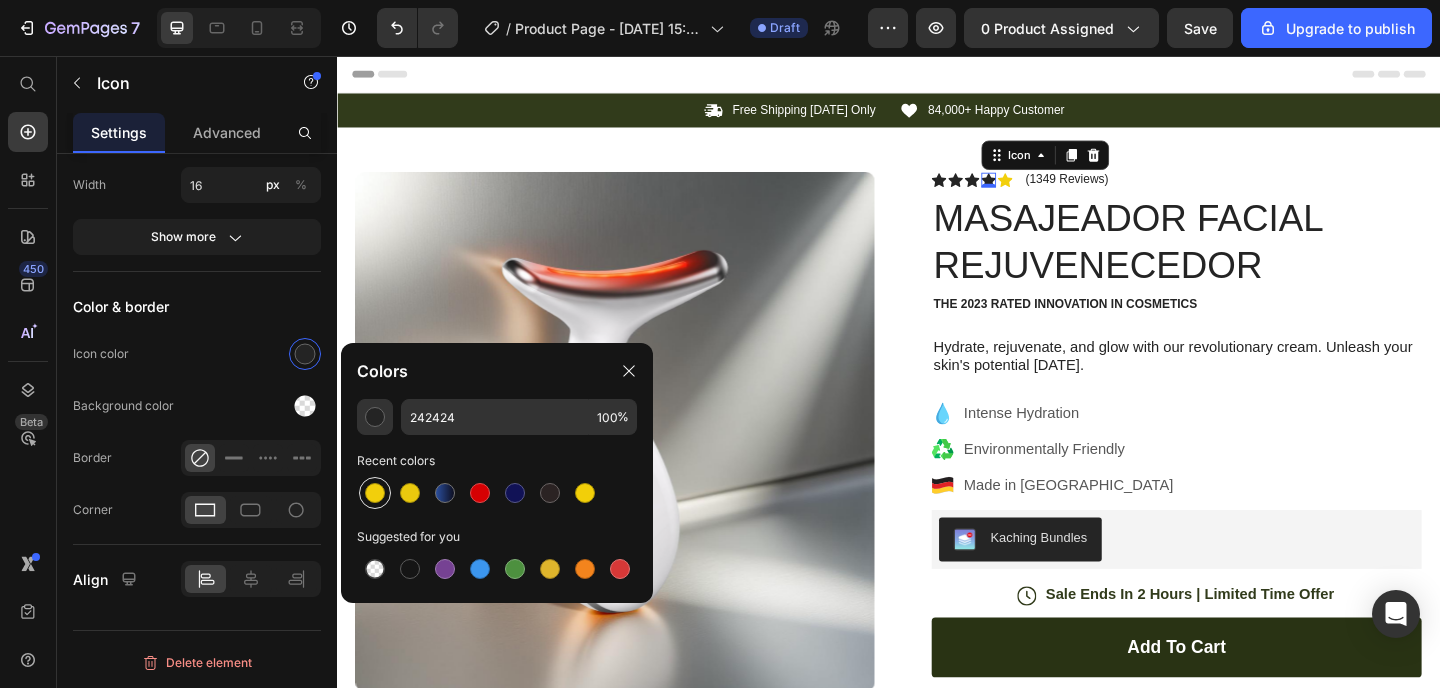 click at bounding box center (375, 493) 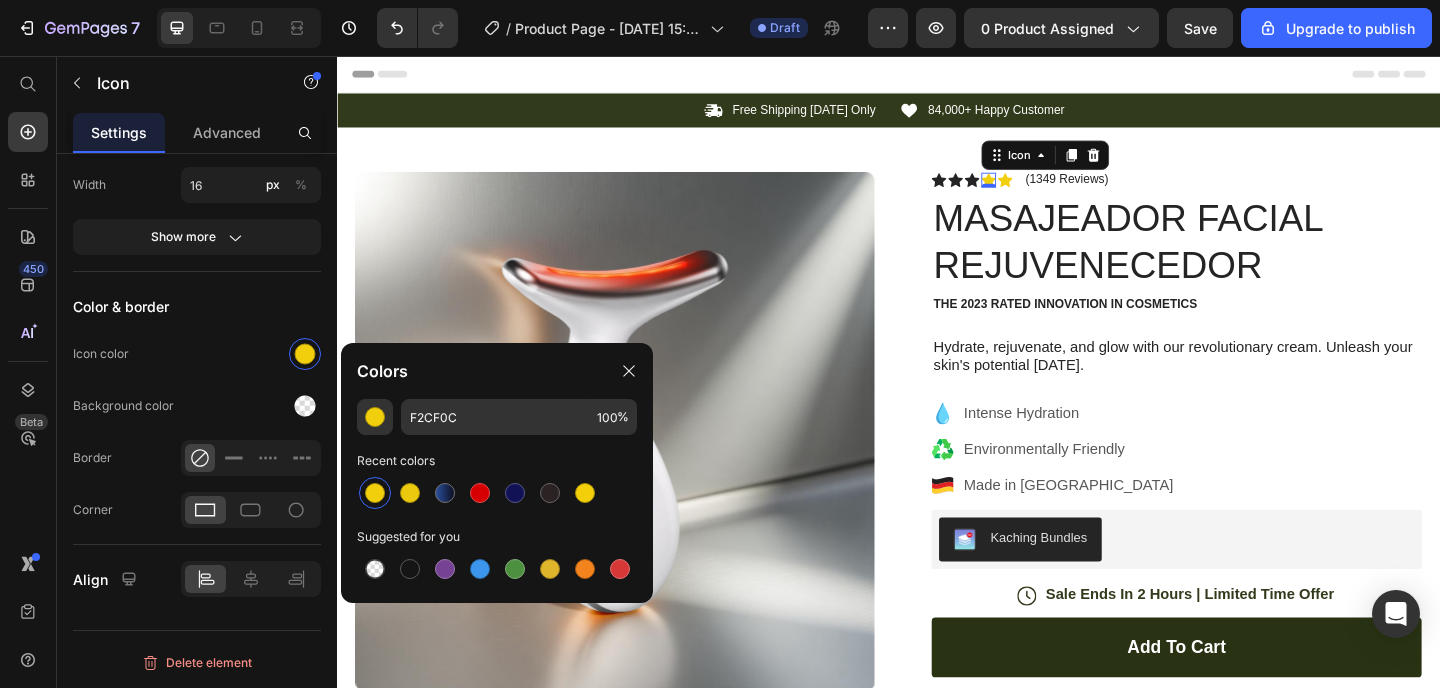 click at bounding box center [375, 493] 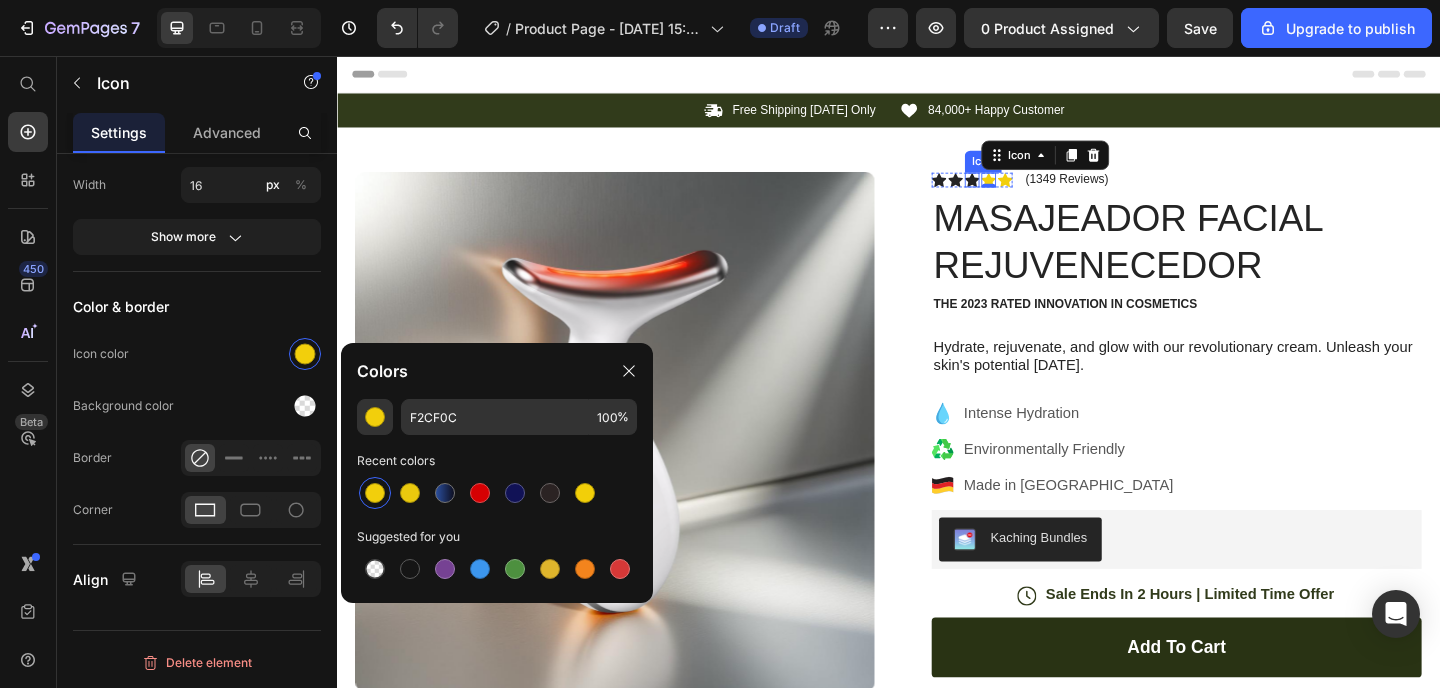 click 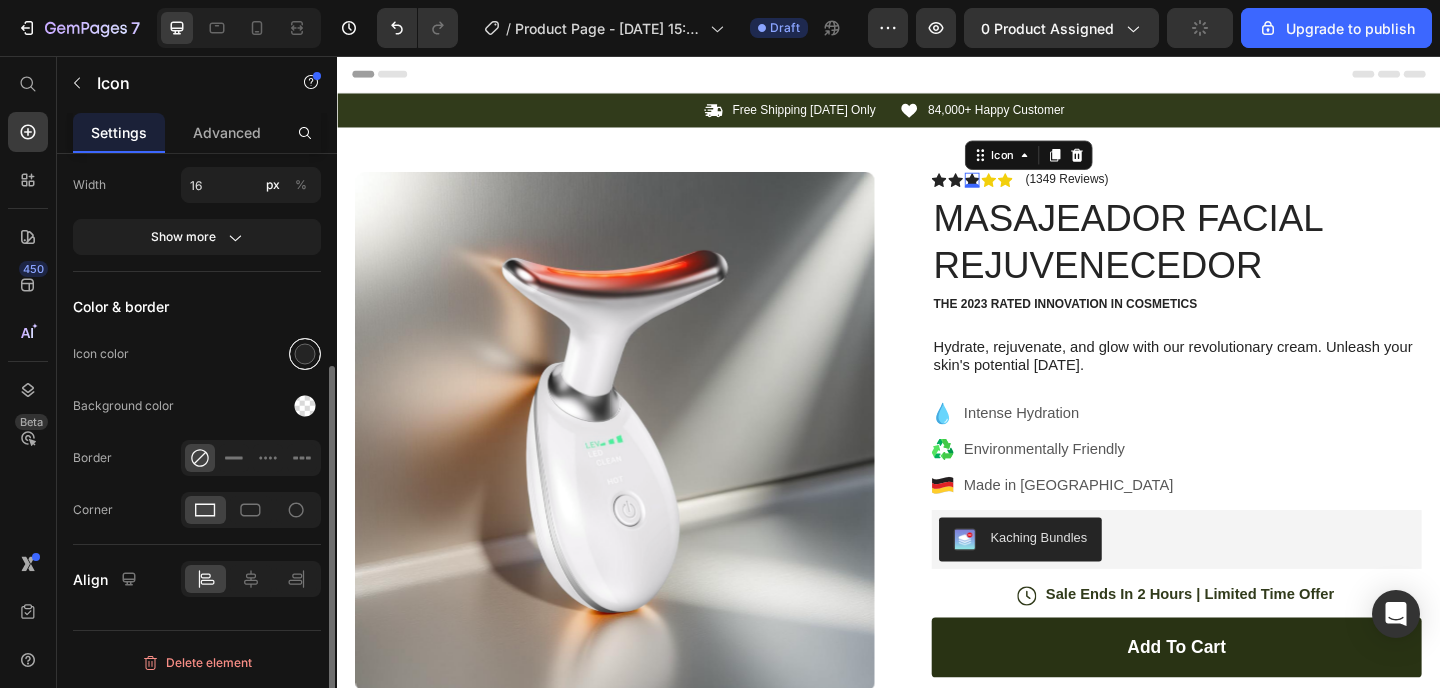 click at bounding box center (305, 354) 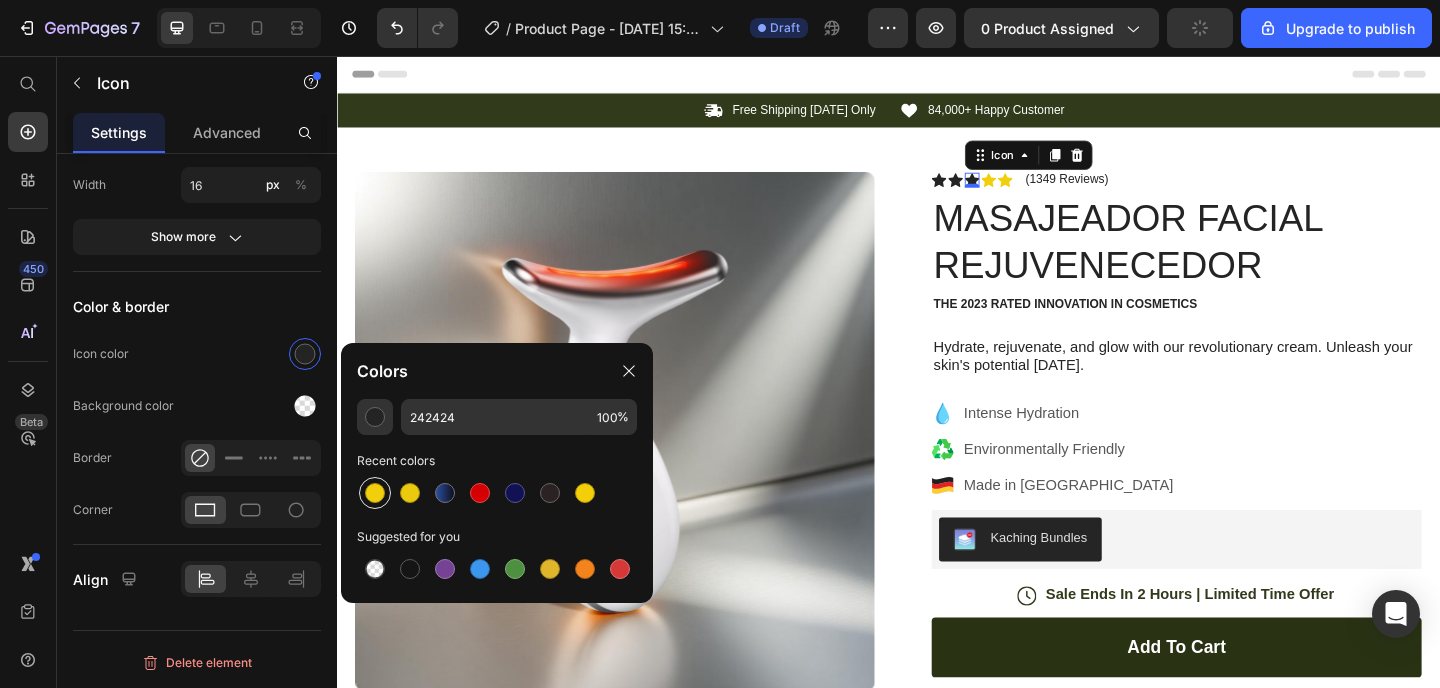 click at bounding box center [375, 493] 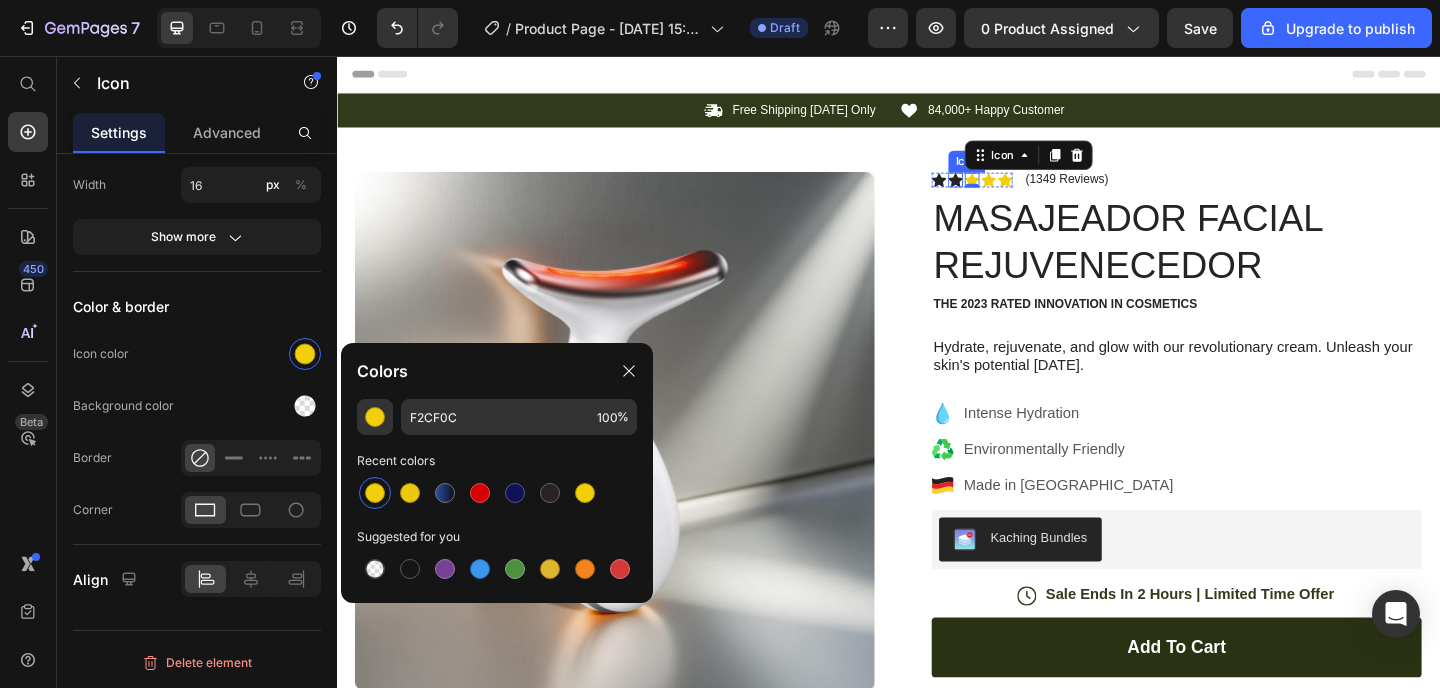 click 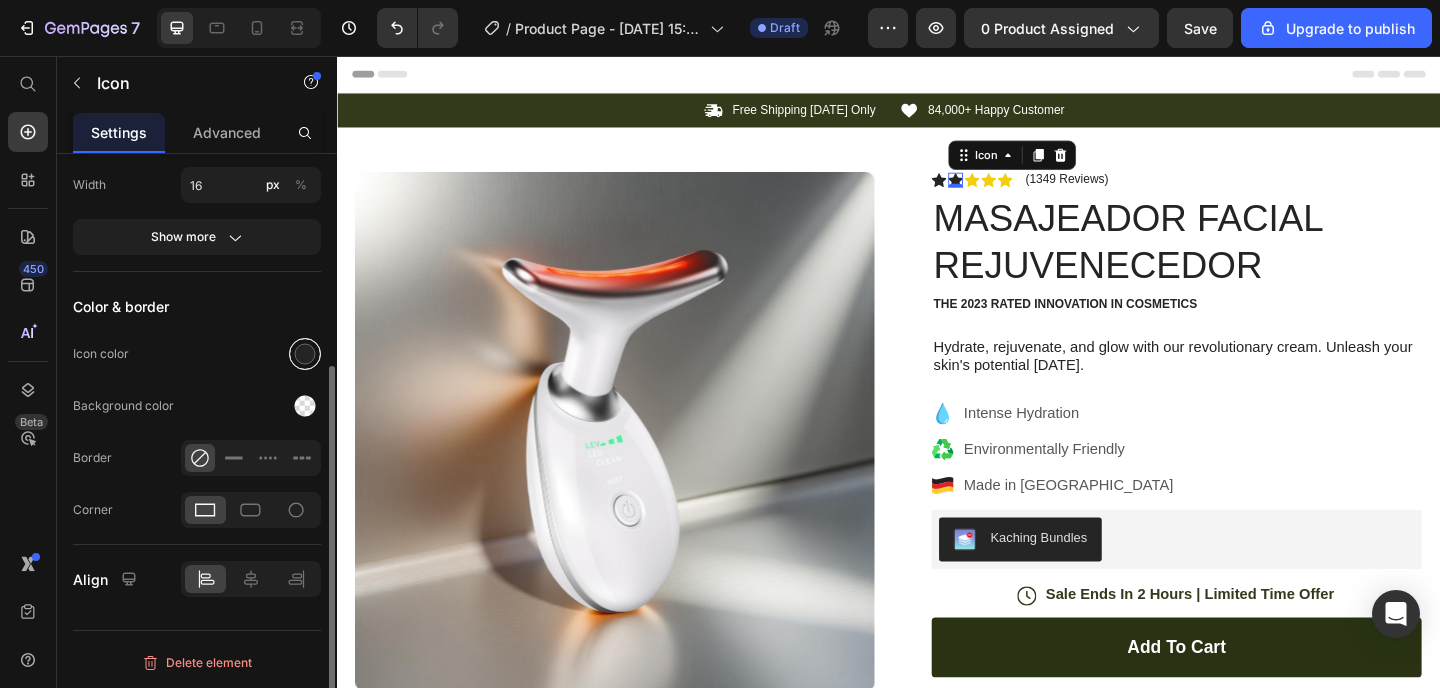 click at bounding box center (305, 354) 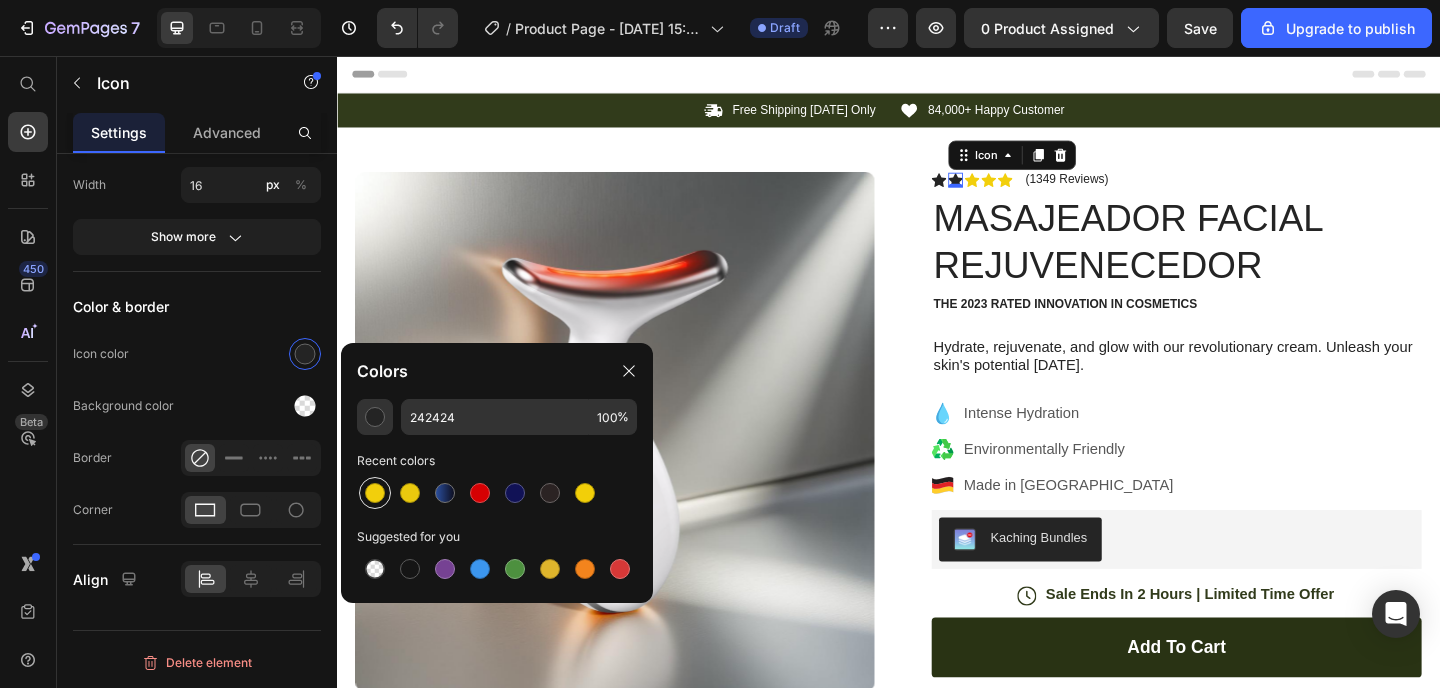click at bounding box center (375, 493) 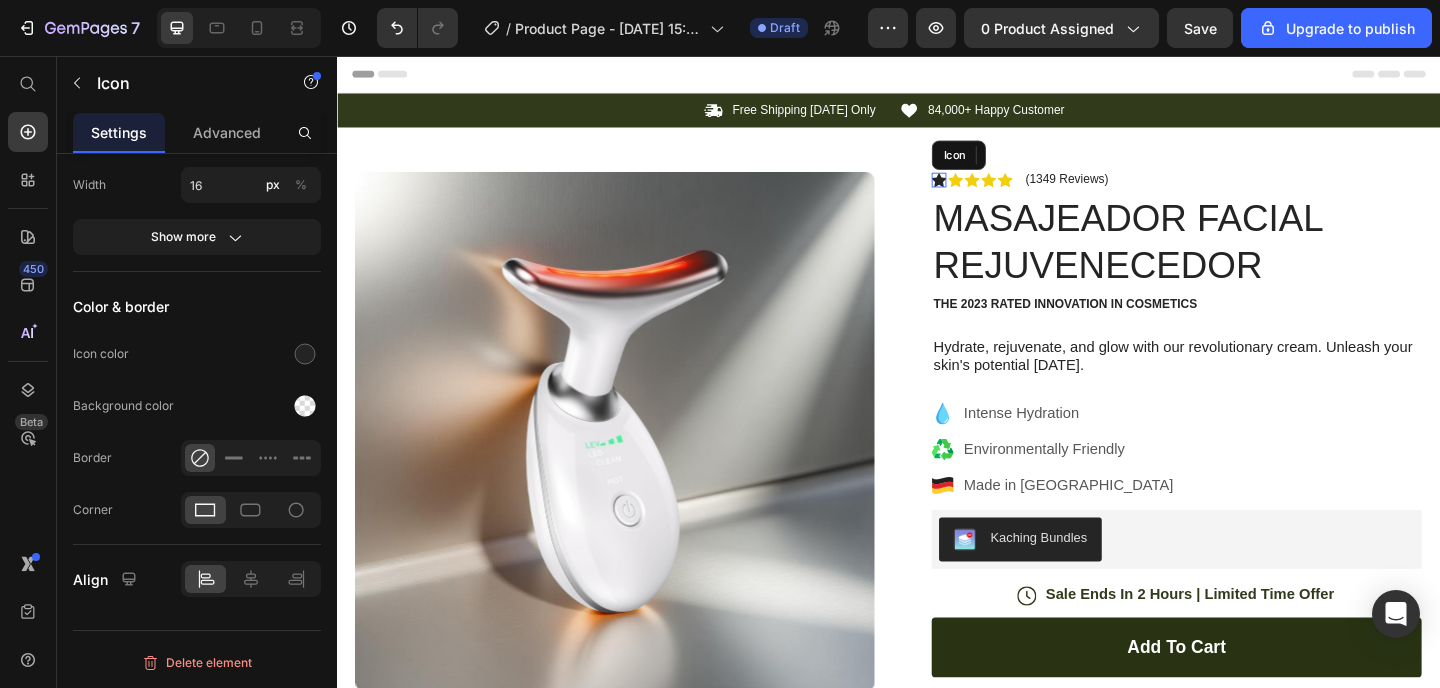 click on "Icon" at bounding box center [992, 191] 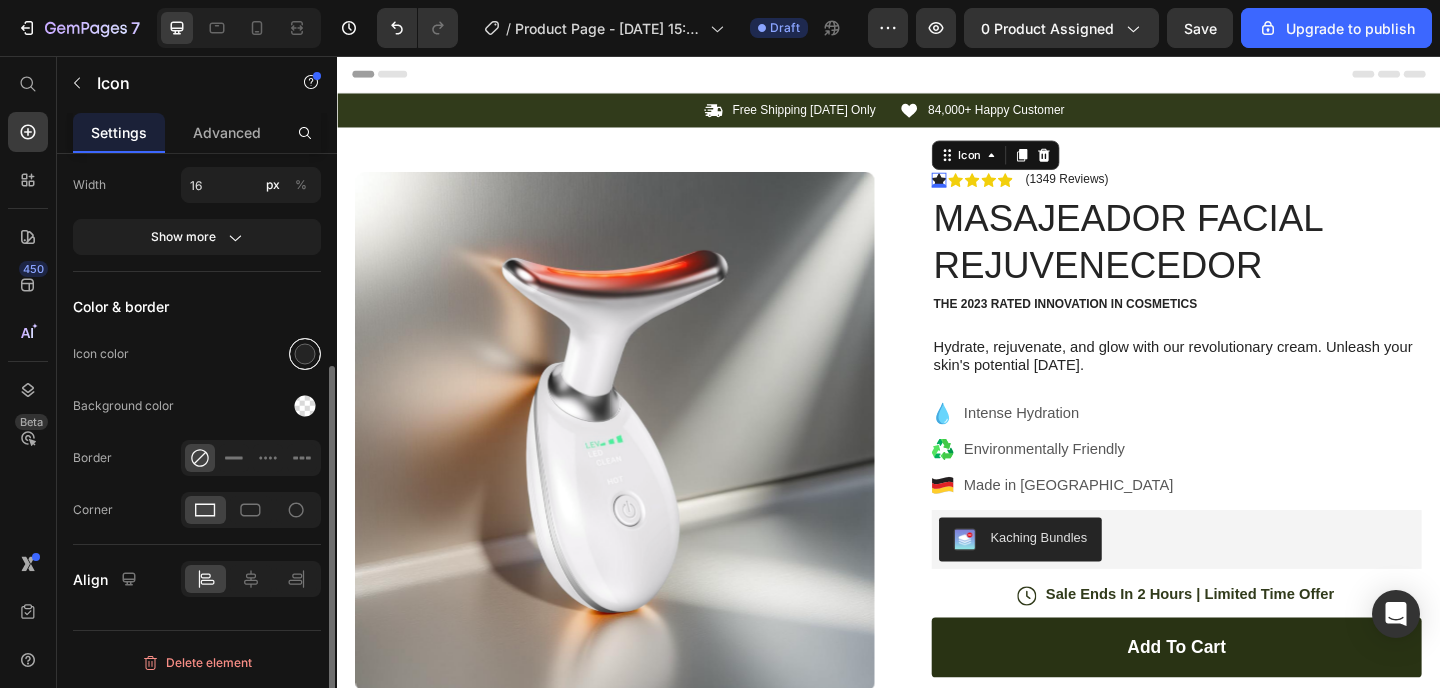 click at bounding box center [305, 354] 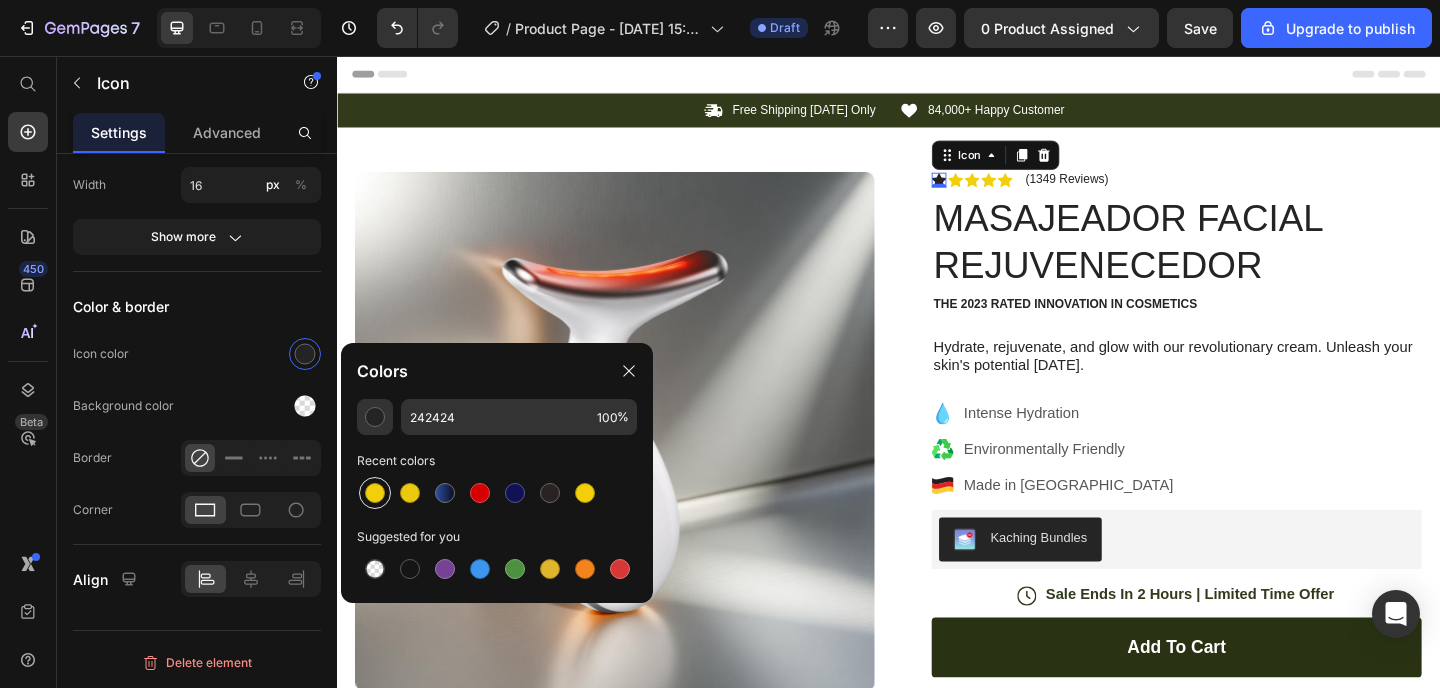 click at bounding box center [375, 493] 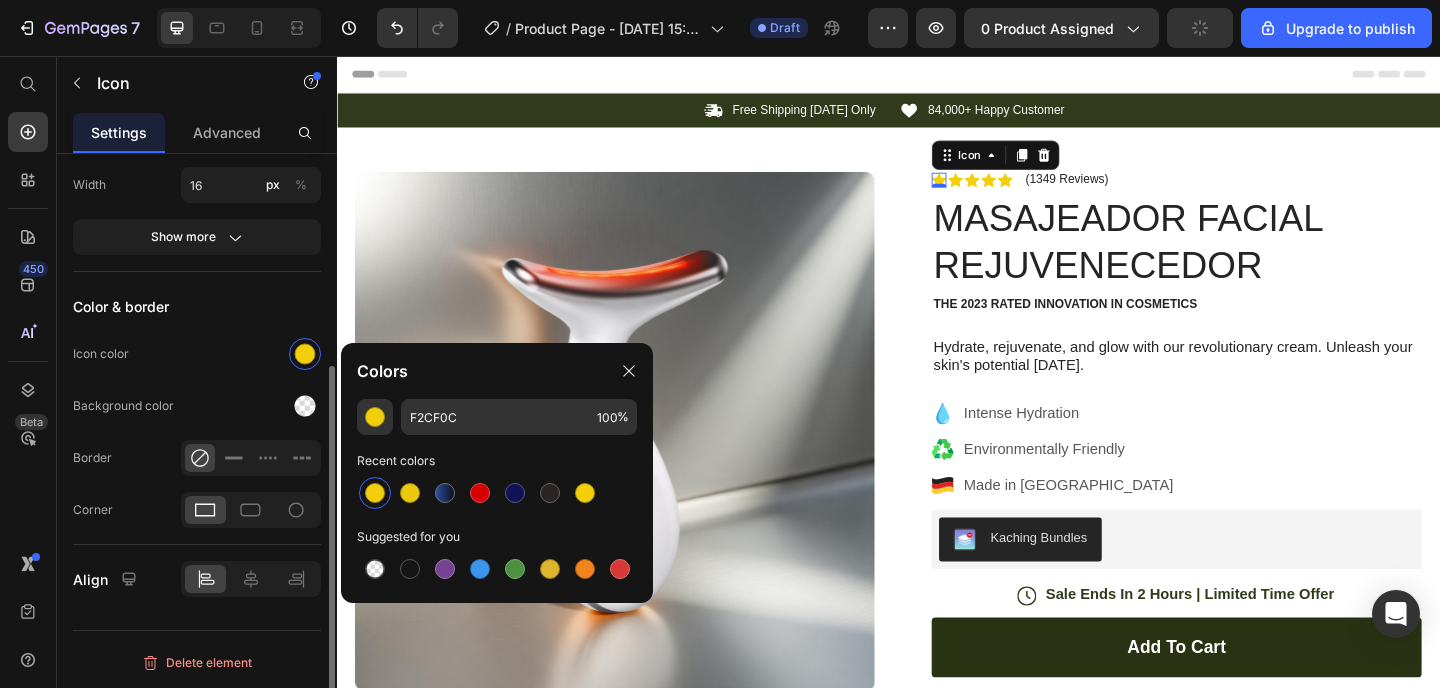click on "Color & border" at bounding box center (197, 306) 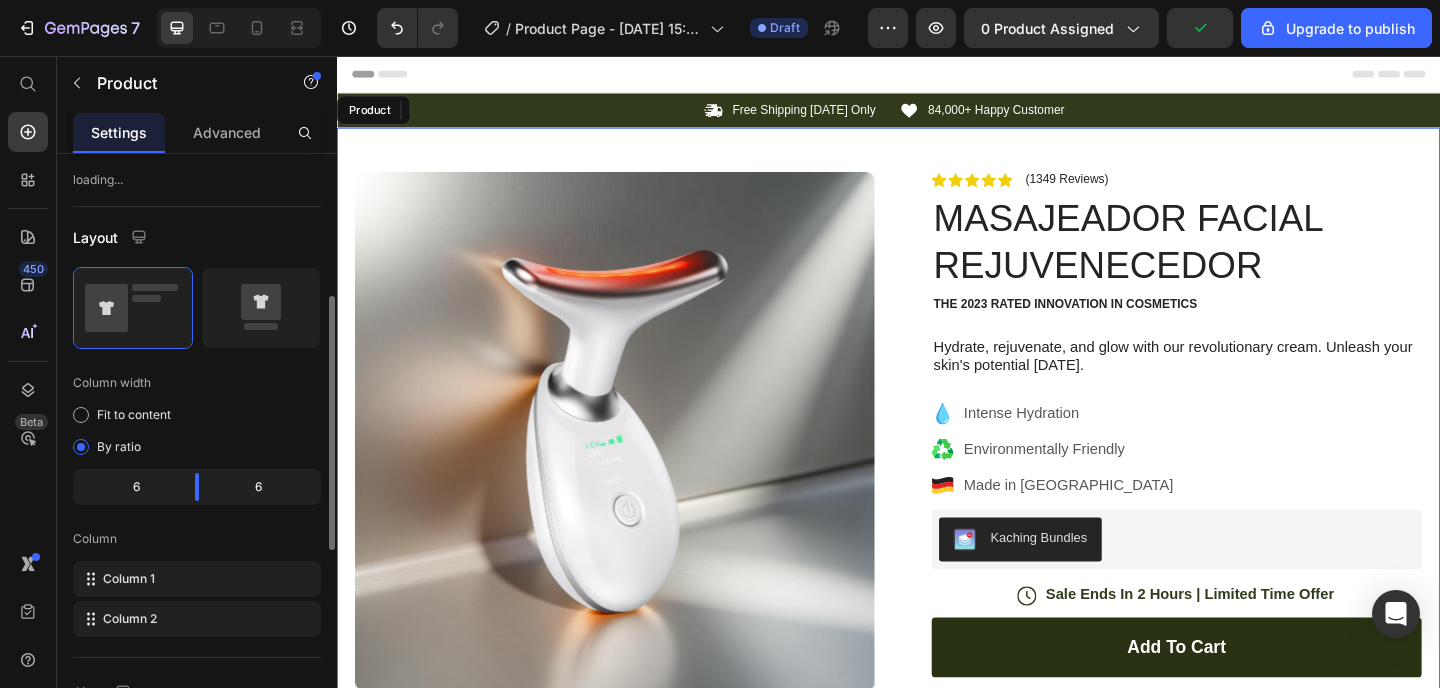 click on "Product Images Image Icon Icon Icon Icon Icon Icon List “This skin cream is a game-changer! It has transformed my dry, lackluster skin into a hydrated and radiant complexion. I love how it absorbs quickly and leaves no greasy residue. Highly recommend” Text Block
Icon [PERSON_NAME] ([GEOGRAPHIC_DATA], [GEOGRAPHIC_DATA]) Text Block Row Row Row Icon   0 Icon Icon Icon Icon Icon List (1349 Reviews) Text Block Row MASAJEADOR FACIAL REJUVENECEDOR Product Title The 2023 Rated Innovation in Cosmetics Text Block Hydrate, rejuvenate, and glow with our revolutionary cream. Unleash your skin's potential [DATE]. Text Block
Intense Hydration
Environmentally Friendly
Made in [GEOGRAPHIC_DATA] Item List Kaching Bundles Kaching Bundles
Icon Sale Ends In 2 Hours | Limited Time Offer Text Block Row add to cart Add to Cart
Icon Free Shipping Text Block
Icon Money-Back Text Block
Icon Easy Returns Text Block" at bounding box center [937, 678] 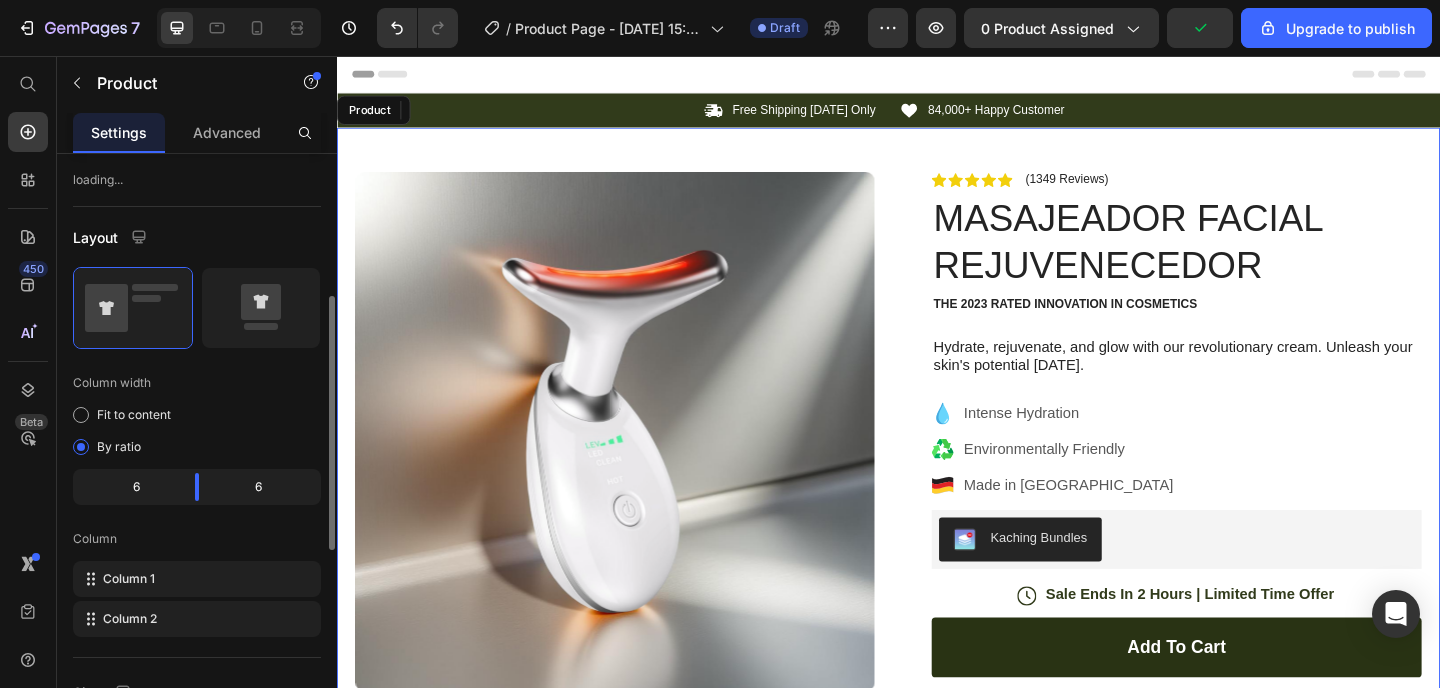 scroll, scrollTop: 0, scrollLeft: 0, axis: both 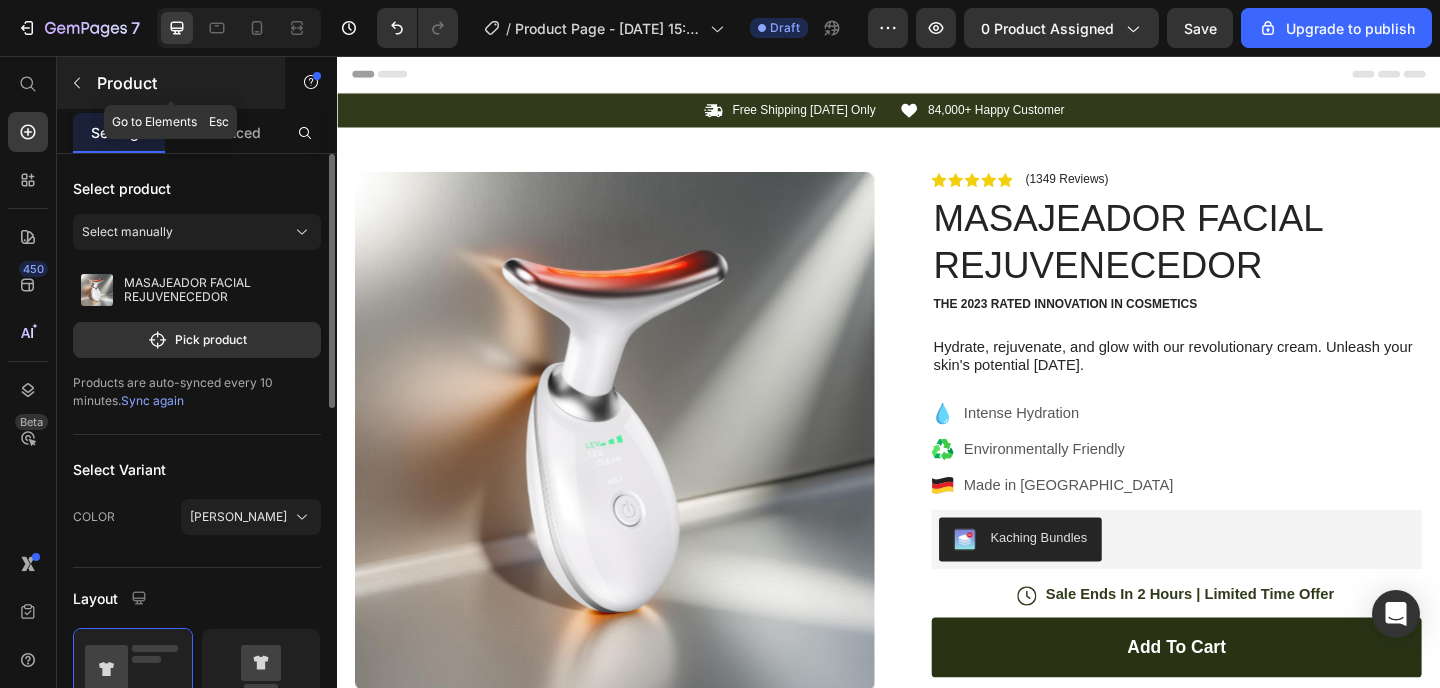 click at bounding box center (77, 83) 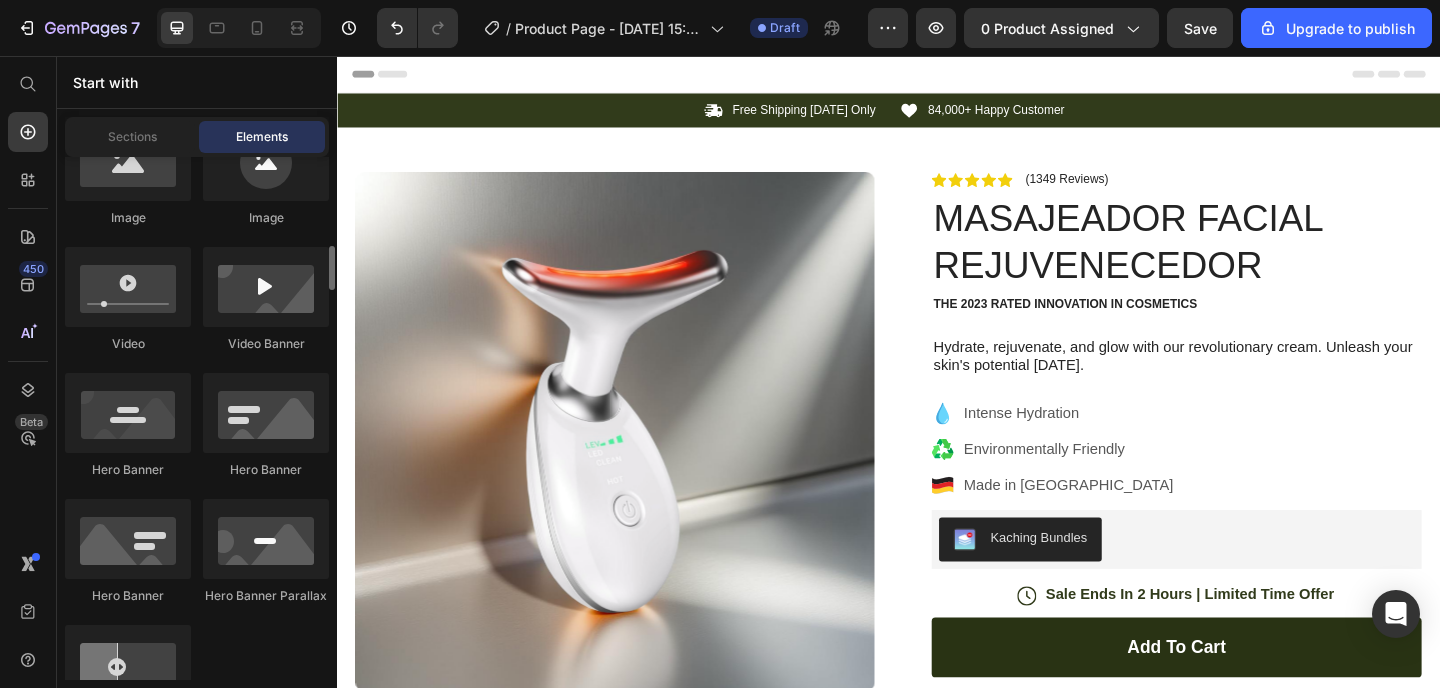 scroll, scrollTop: 842, scrollLeft: 0, axis: vertical 